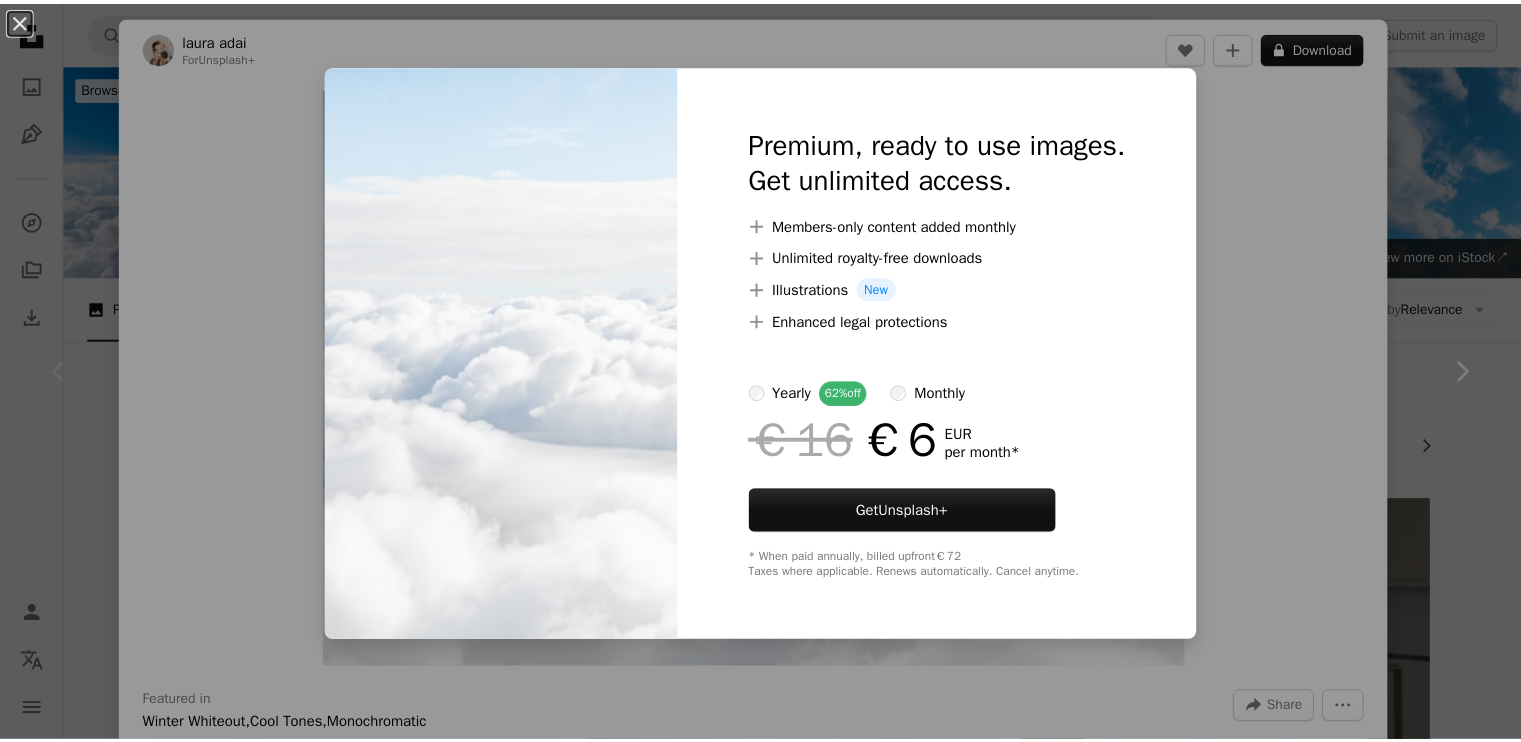 scroll, scrollTop: 0, scrollLeft: 0, axis: both 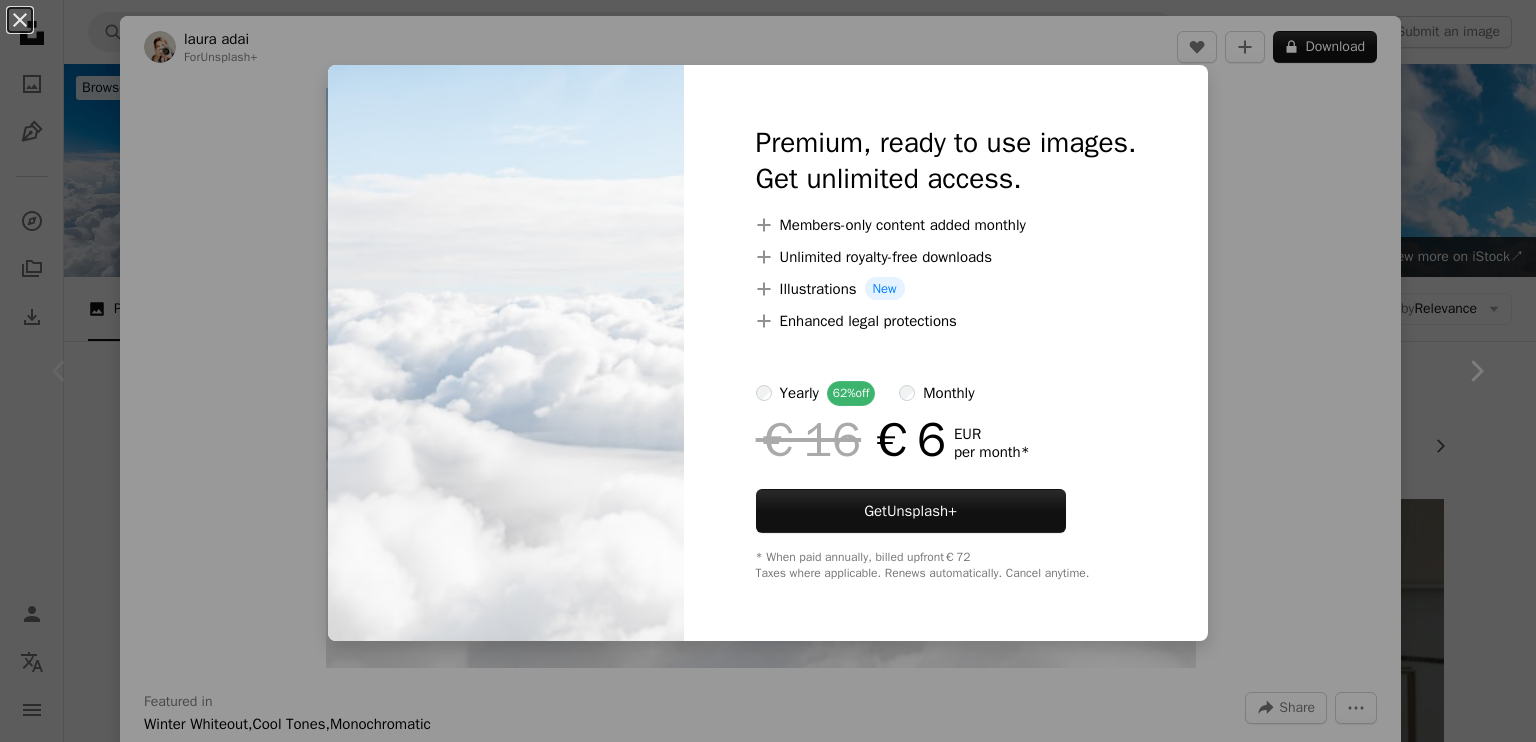 click on "An X shape Premium, ready to use images. Get unlimited access. A plus sign Members-only content added monthly A plus sign Unlimited royalty-free downloads A plus sign Illustrations  New A plus sign Enhanced legal protections yearly 62%  off monthly €16   €6 EUR per month * Get  Unsplash+ * When paid annually, billed upfront  €72 Taxes where applicable. Renews automatically. Cancel anytime." at bounding box center [768, 371] 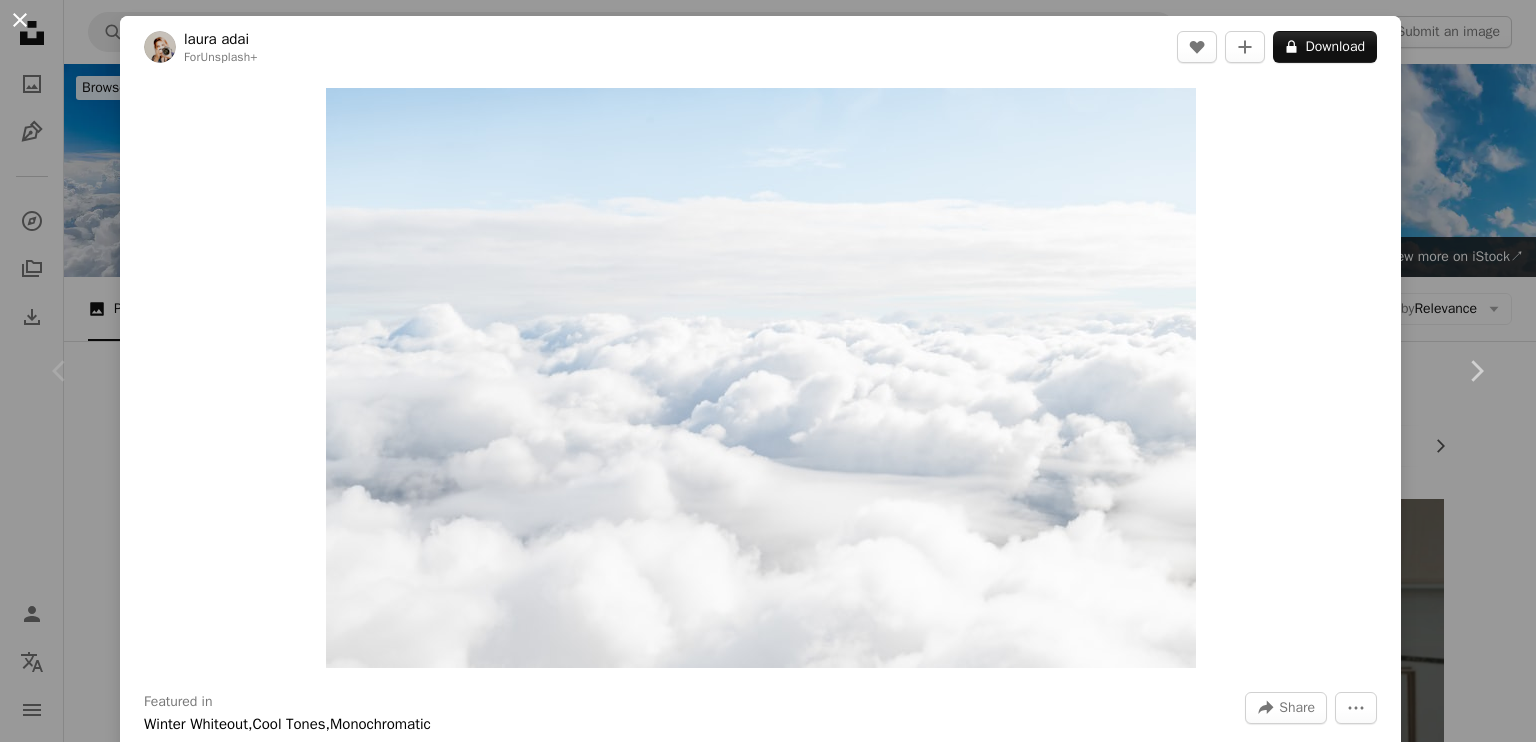 click on "An X shape" at bounding box center [20, 20] 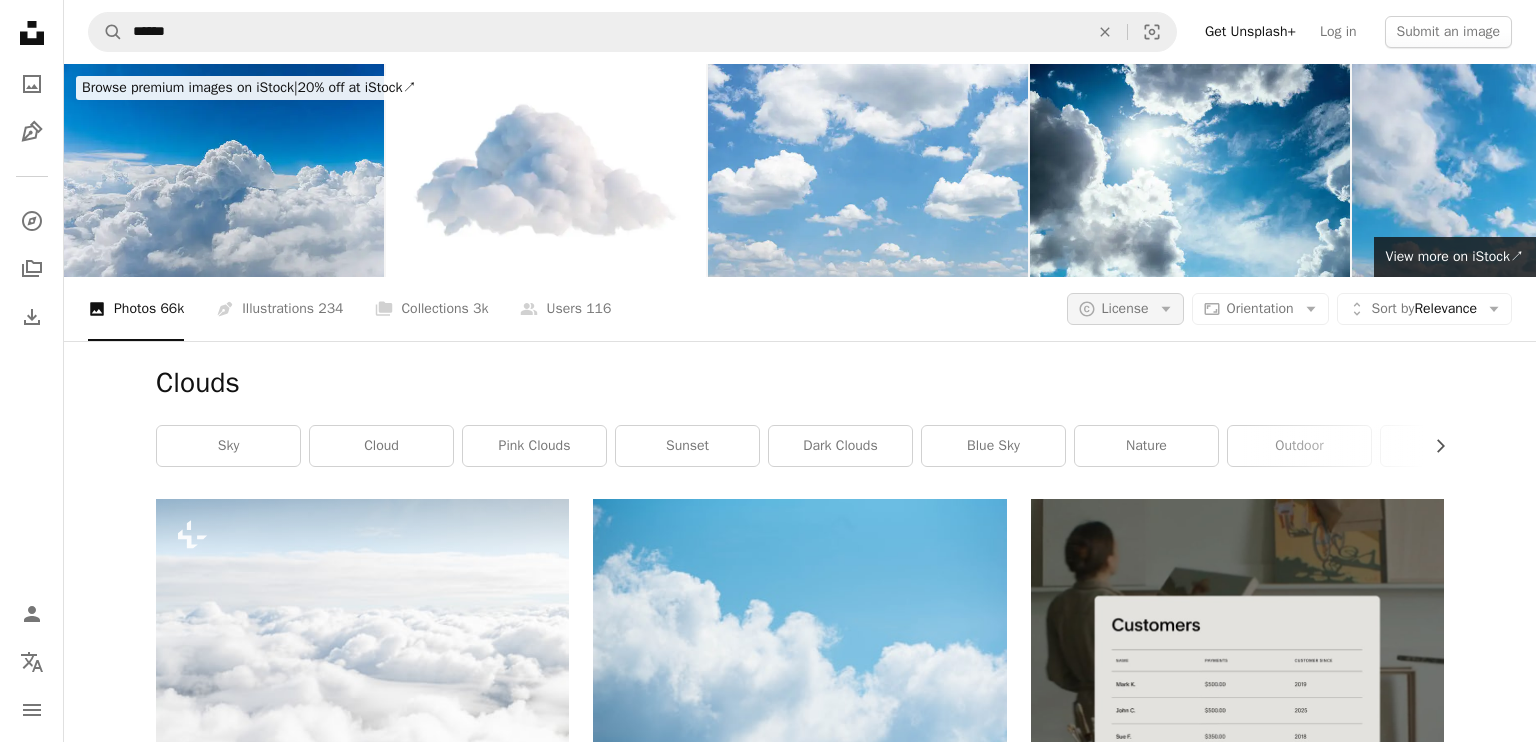 click on "License" at bounding box center (1125, 308) 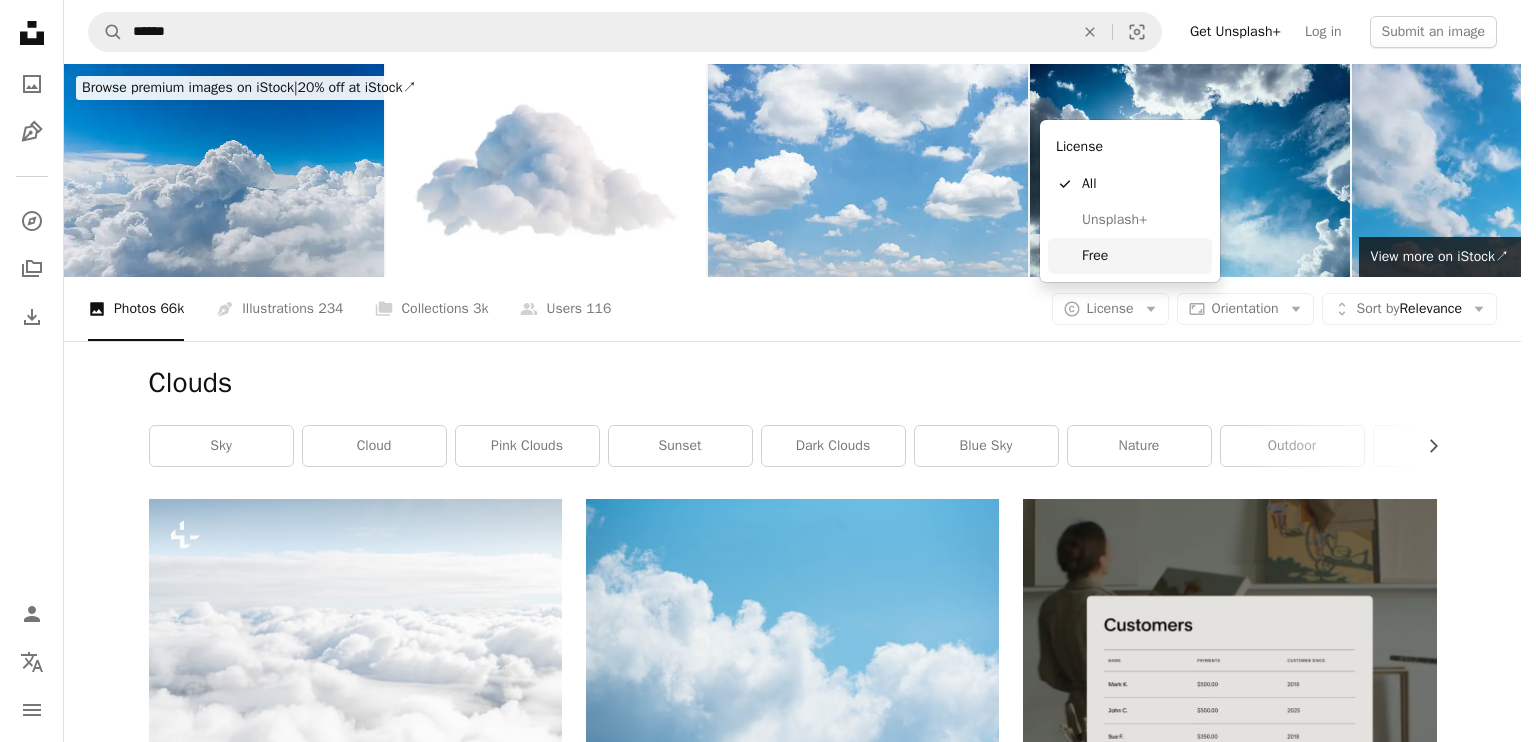 click on "Free" at bounding box center (1143, 256) 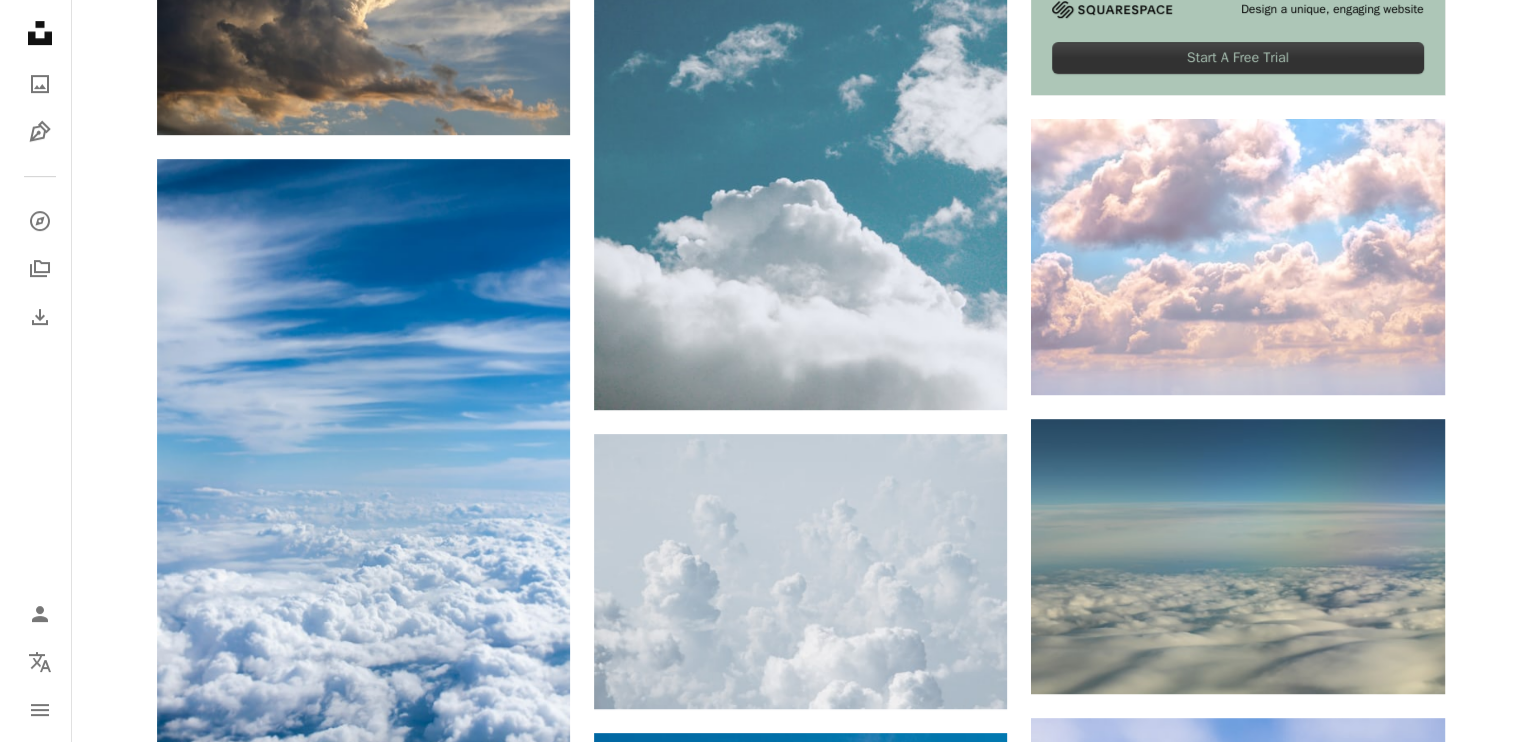 scroll, scrollTop: 942, scrollLeft: 0, axis: vertical 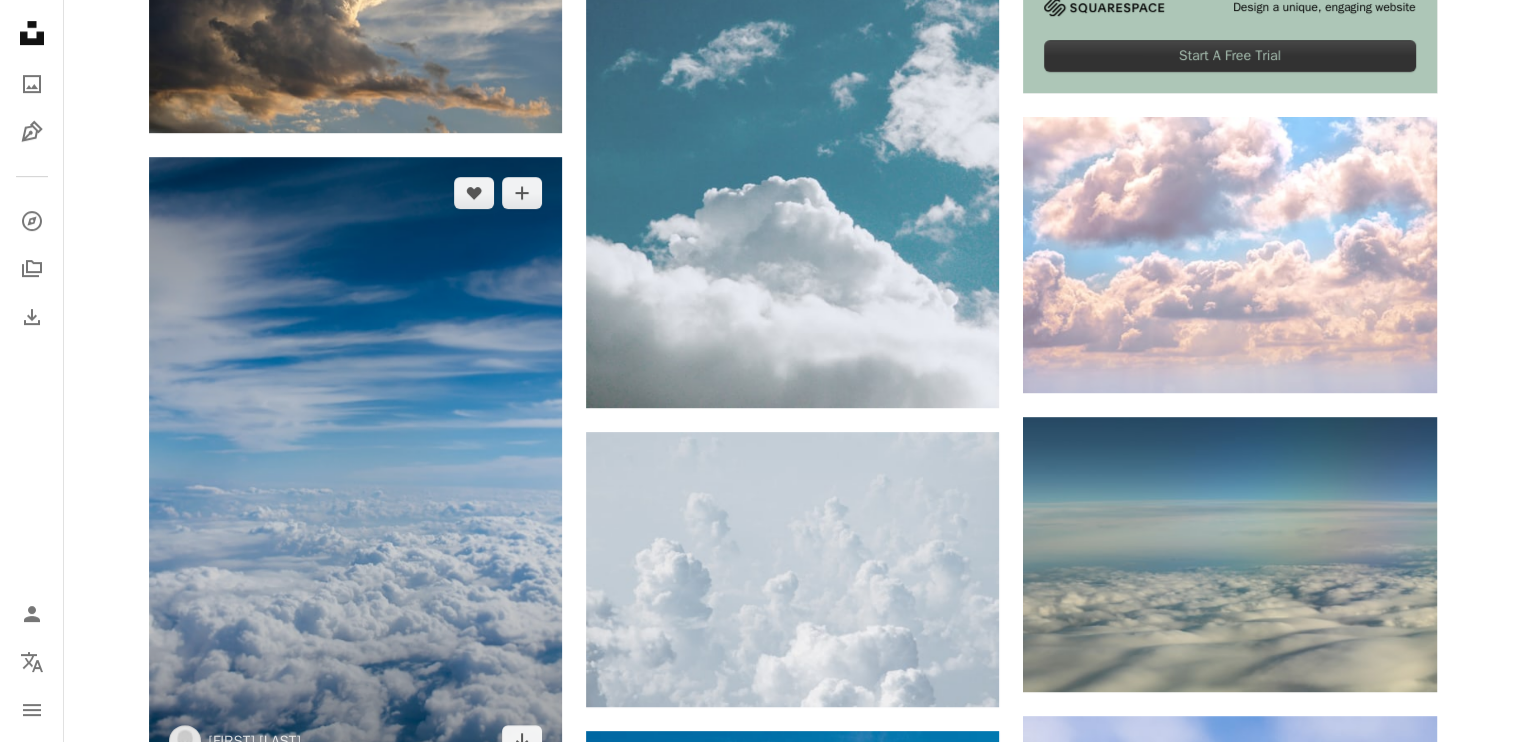 click at bounding box center (355, 467) 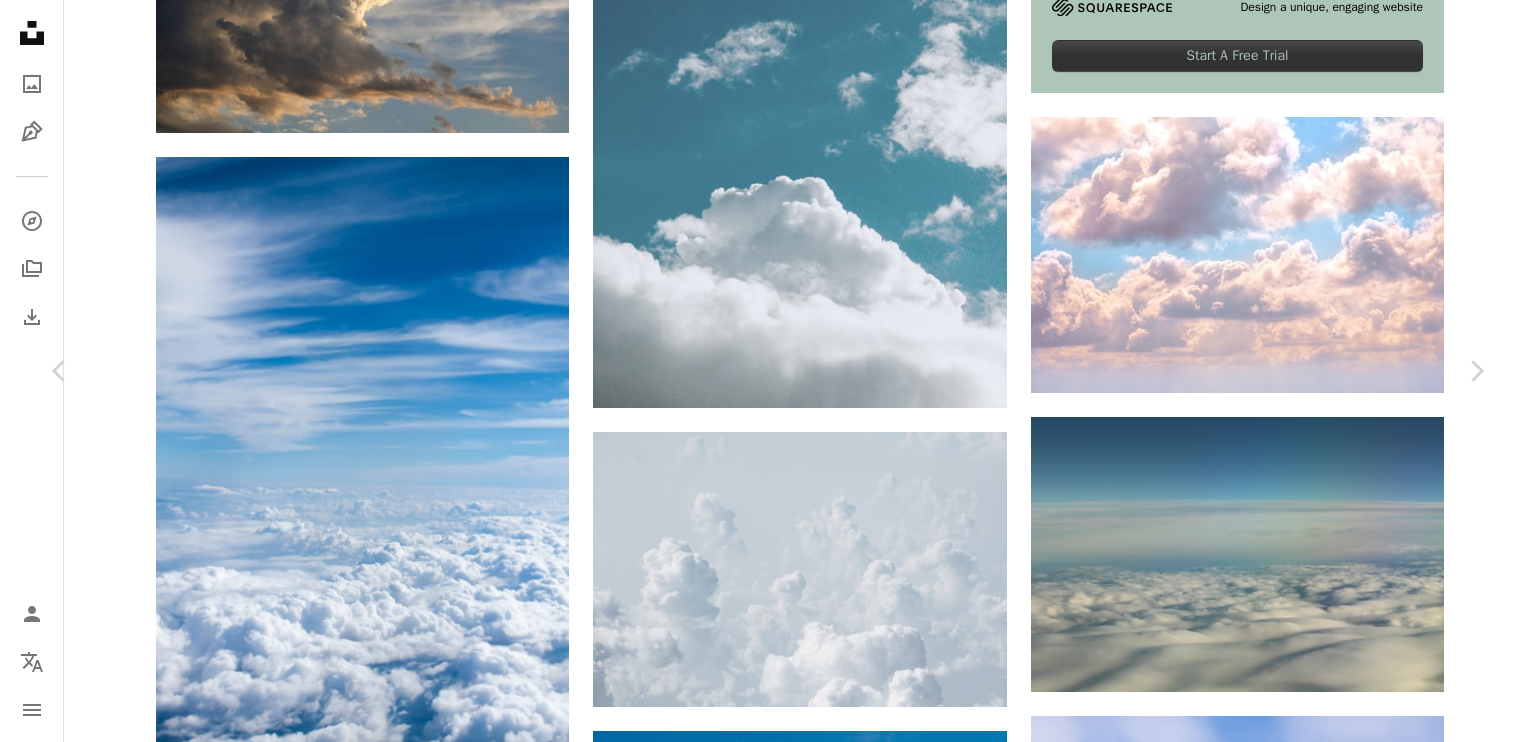 click at bounding box center (760, 4174) 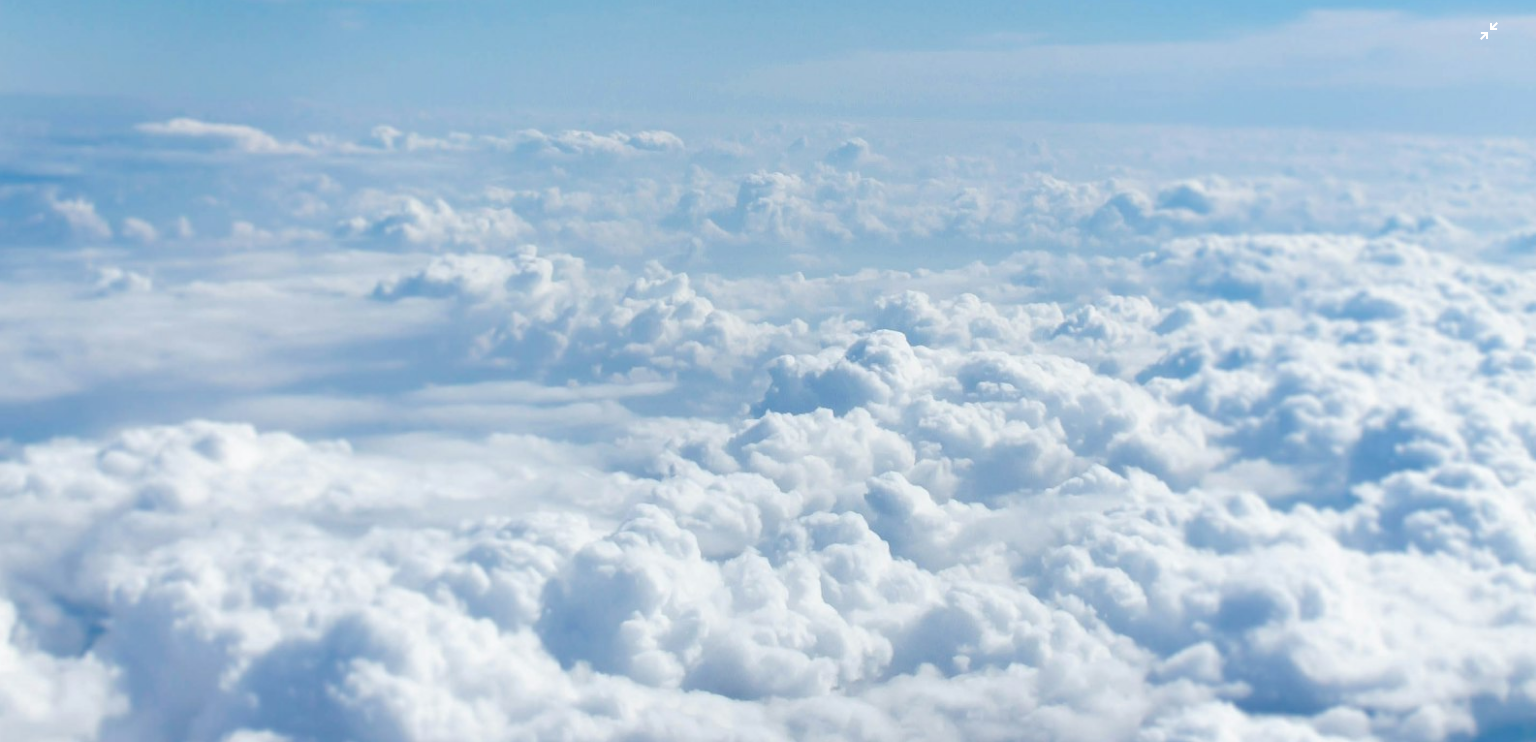 scroll, scrollTop: 1102, scrollLeft: 0, axis: vertical 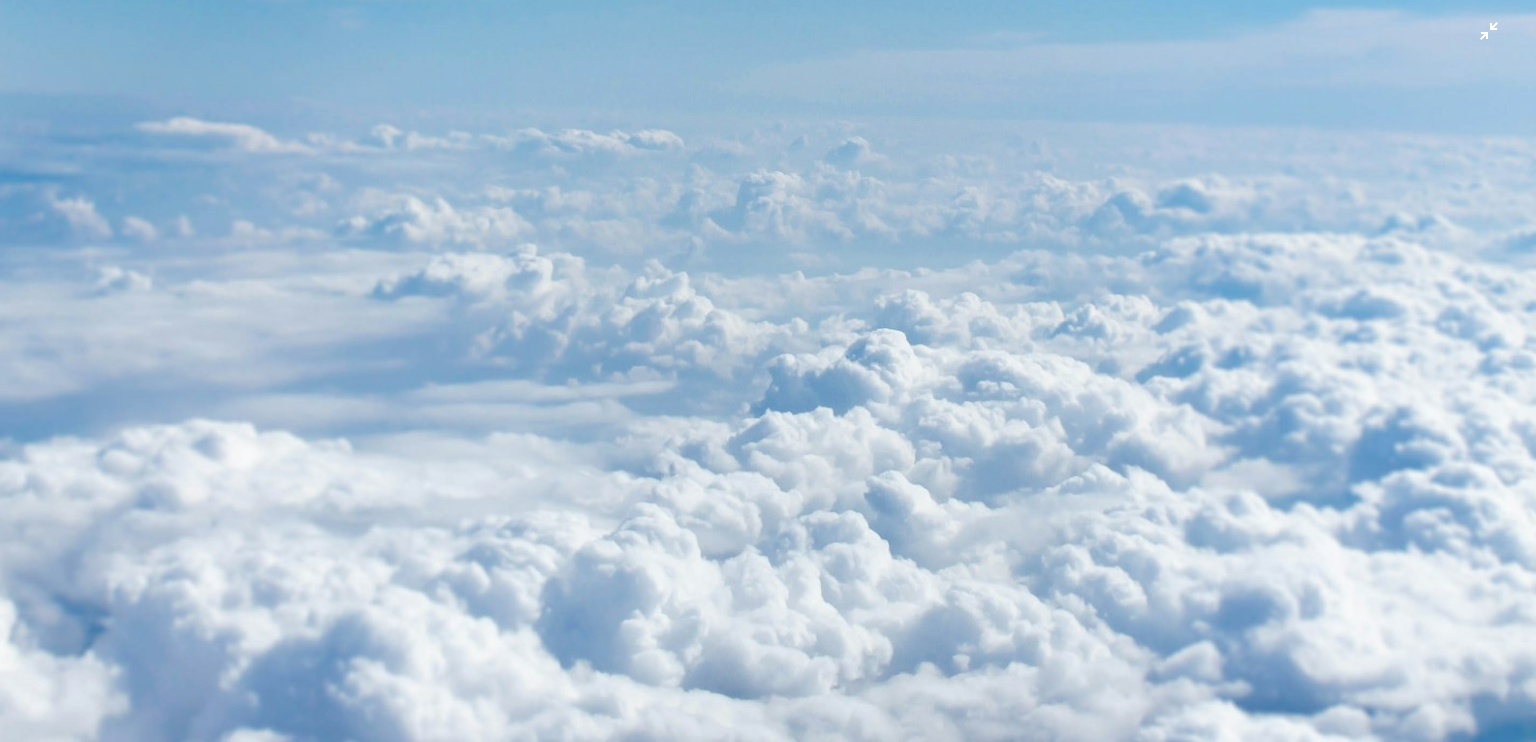 click at bounding box center (768, 50) 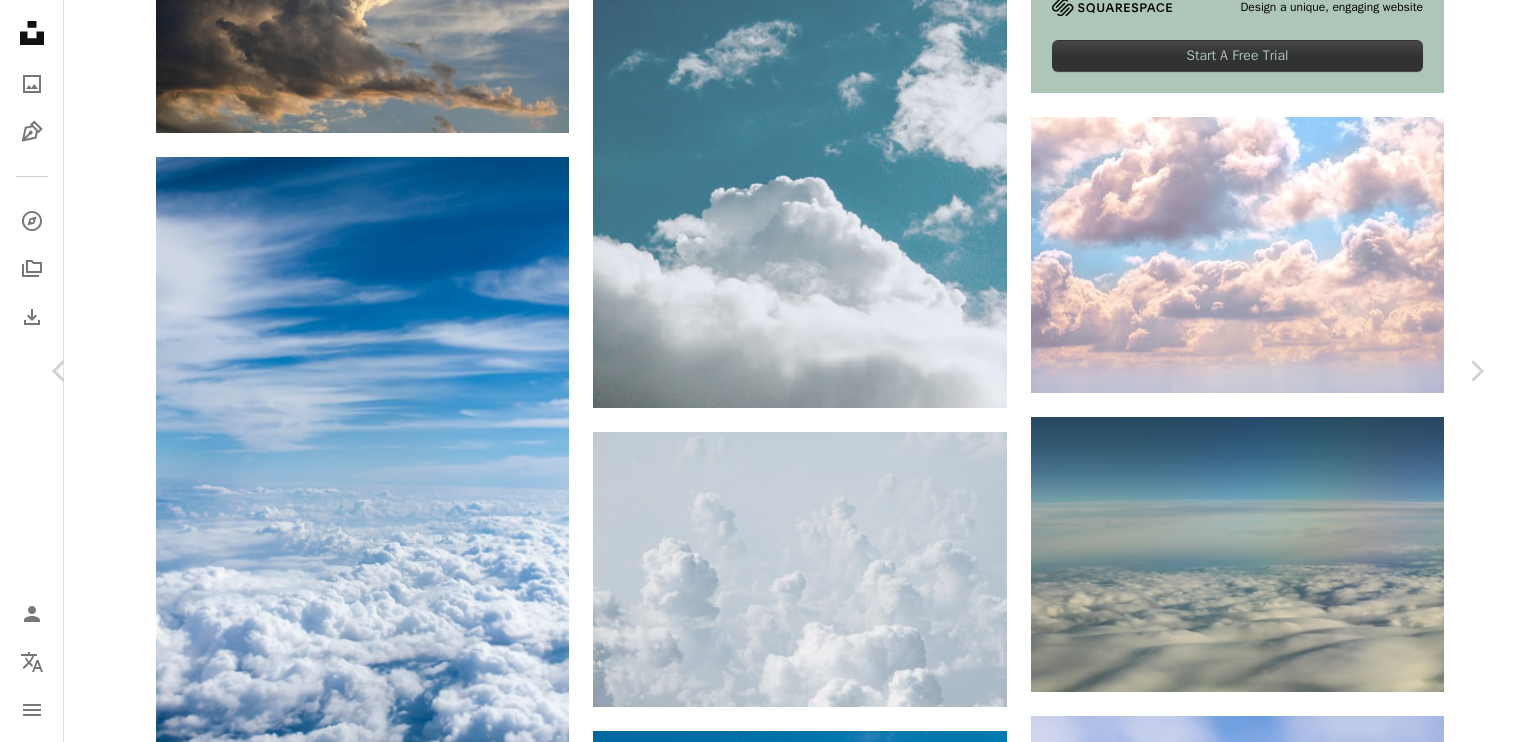 click on "Download free" at bounding box center (1287, 3843) 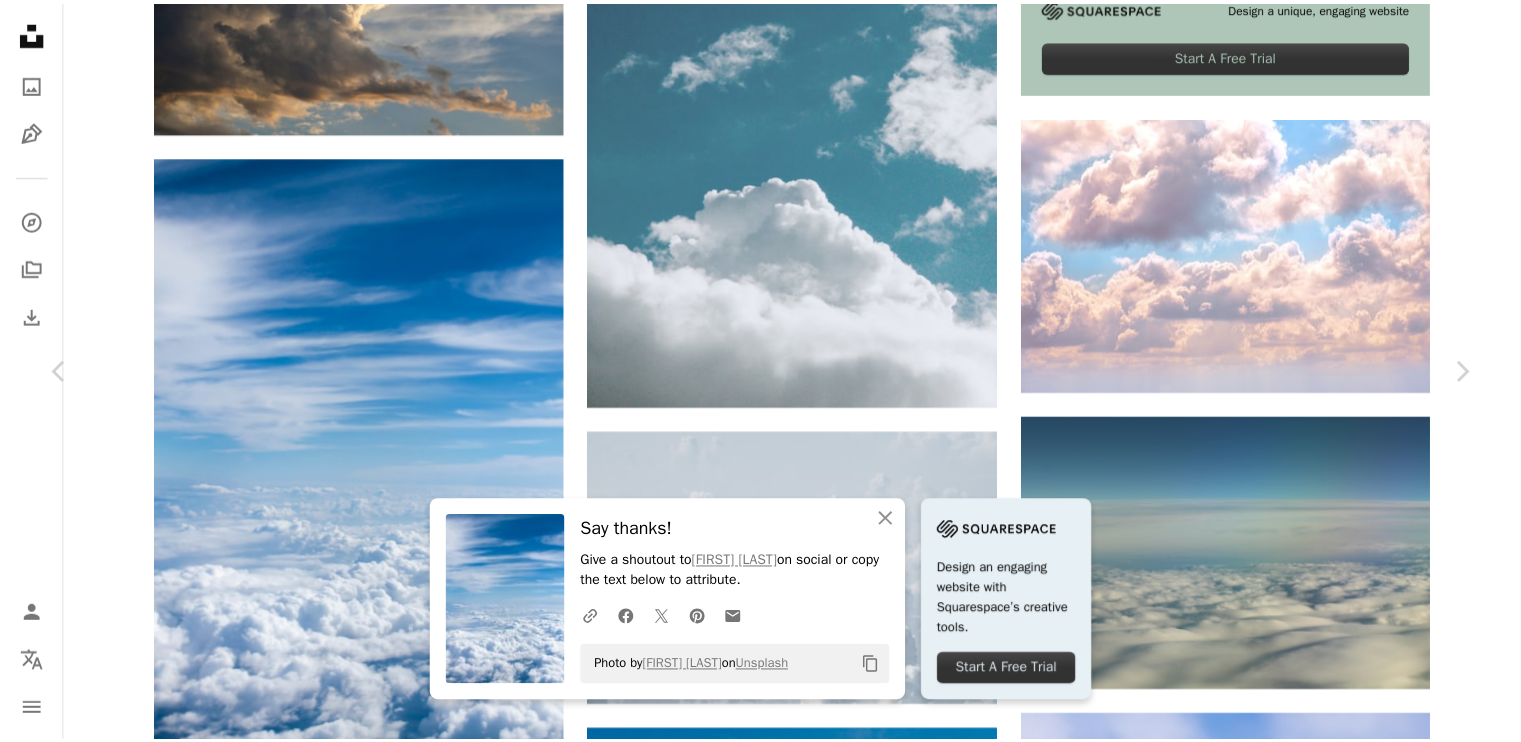 scroll, scrollTop: 649, scrollLeft: 0, axis: vertical 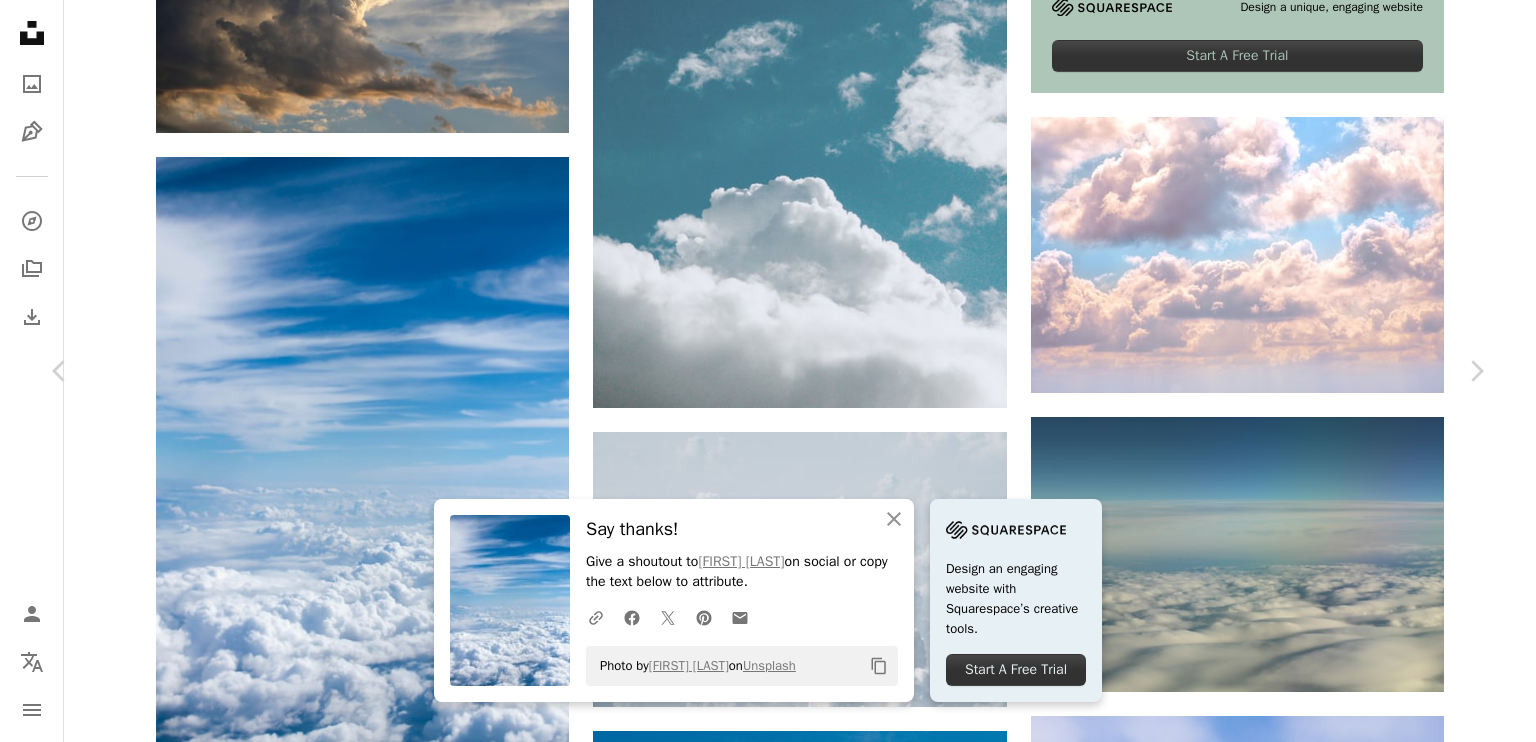 click on "An X shape Chevron left Chevron right An X shape Close Say thanks! Give a shoutout to [FIRST] [LAST] on social or copy the text below to attribute. A URL sharing icon (chains) Facebook icon X (formerly Twitter) icon Pinterest icon An envelope Photo by [FIRST] [LAST] on Unsplash
Copy content Design an engaging website with Squarespace’s creative tools. Start A Free Trial [FIRST] [LAST] [FIRST] A heart A plus sign Download free Chevron down Zoom in Views 61,870,213 Downloads 1,329,753 Featured in Photos A forward-right arrow Share Info icon Info More Actions Above The Clouds Calendar outlined Published on December 11, 2017 Camera Canon, EOS REBEL T3 Safety Free to use under the Unsplash License blue clouds cloud plane sky background sky wallpaper zoom backgrounds wallpaper background weather outdoors cumulus Public domain images Browse premium related images on iStock  |  Save 20% with code UNSPLASH20 View more on iStock  ↗ Related images A heart A plus sign [FIRST] [LAST]" at bounding box center [768, 4167] 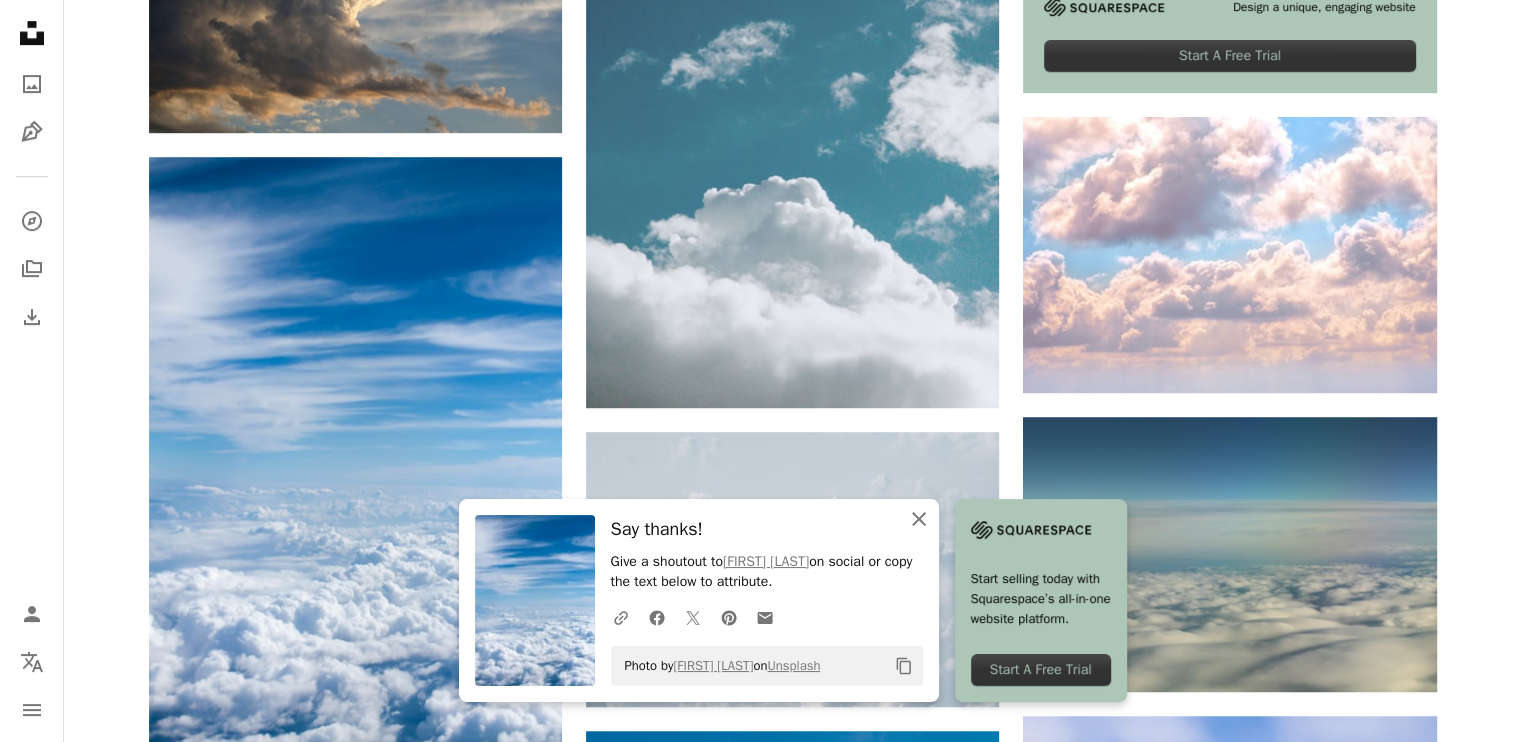 click on "An X shape" 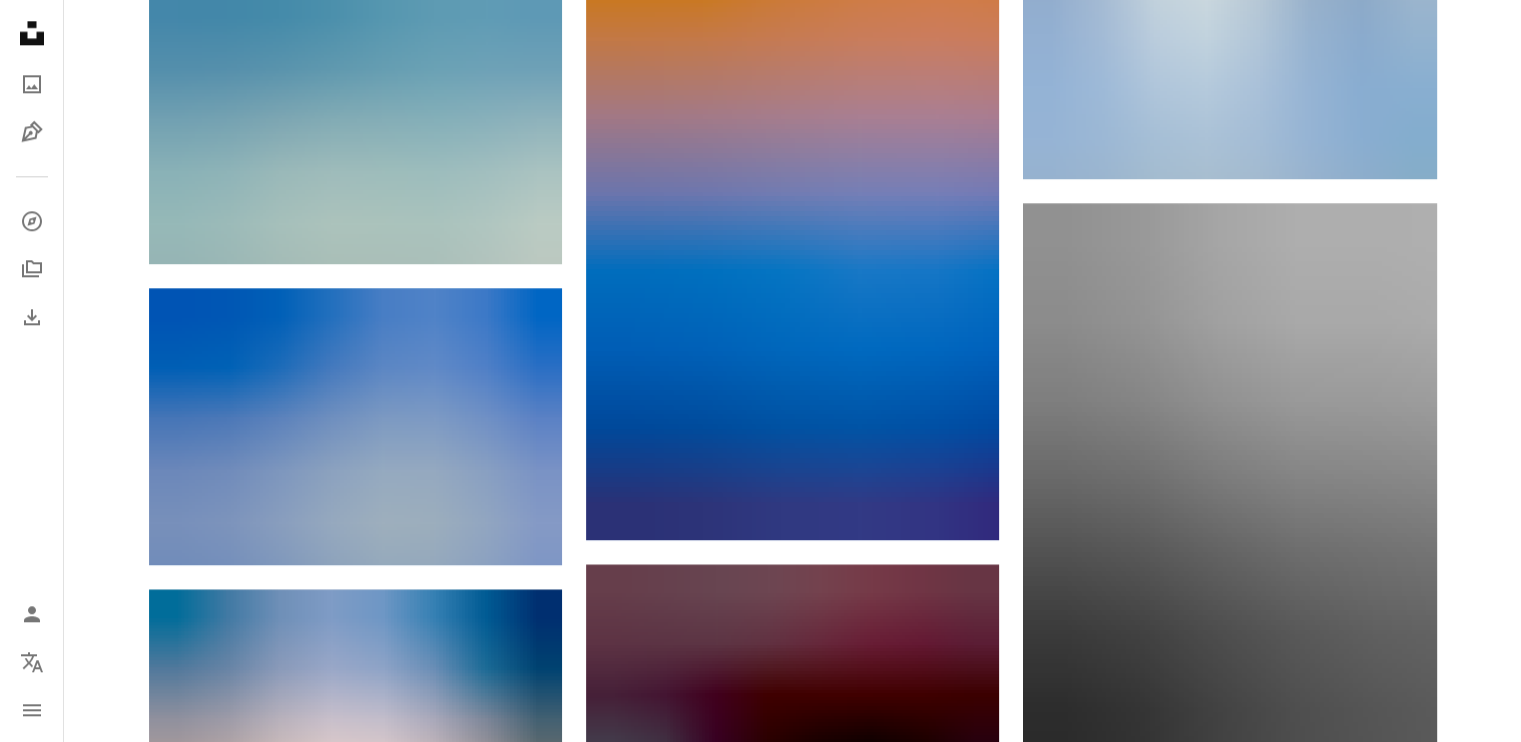 scroll, scrollTop: 2754, scrollLeft: 0, axis: vertical 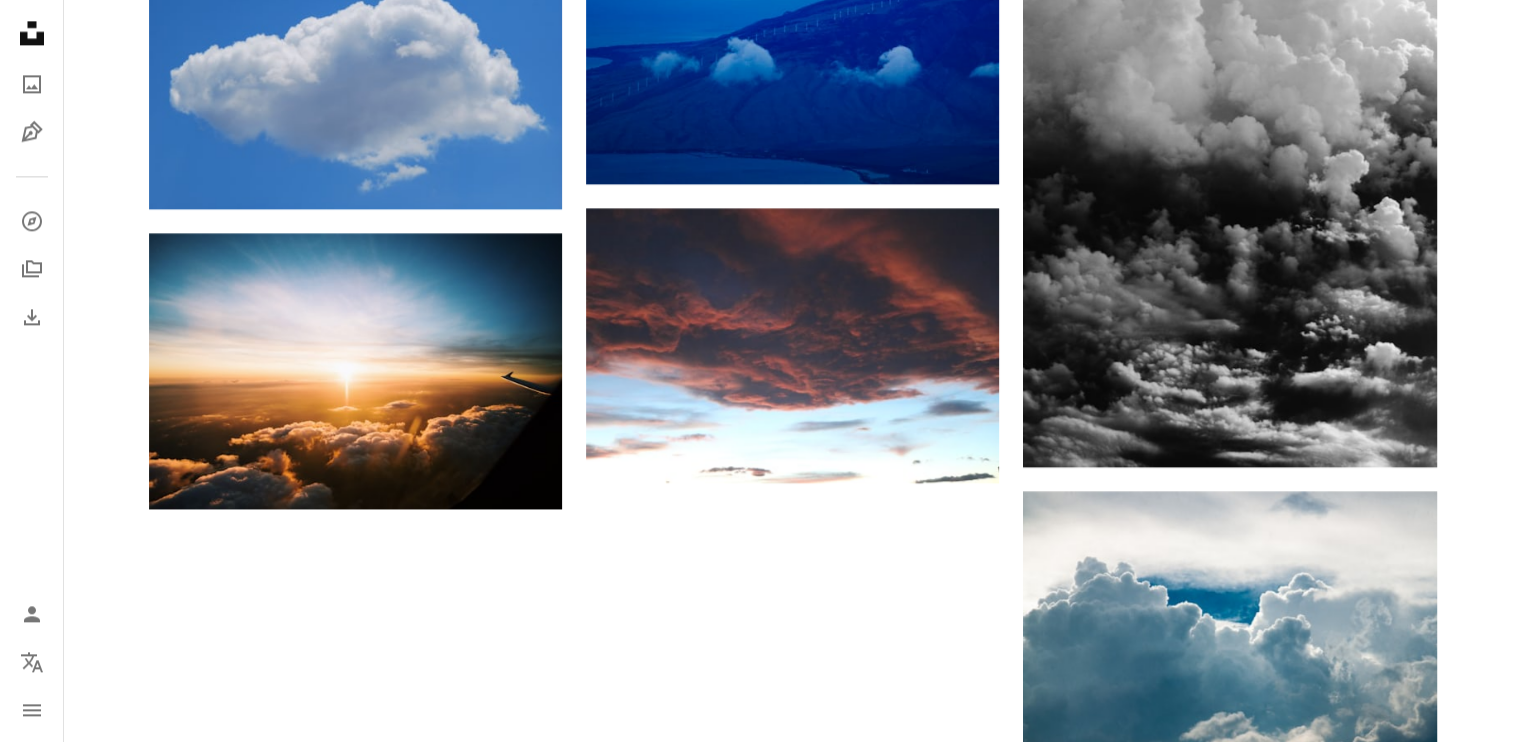 click on "Load more" at bounding box center (793, 1146) 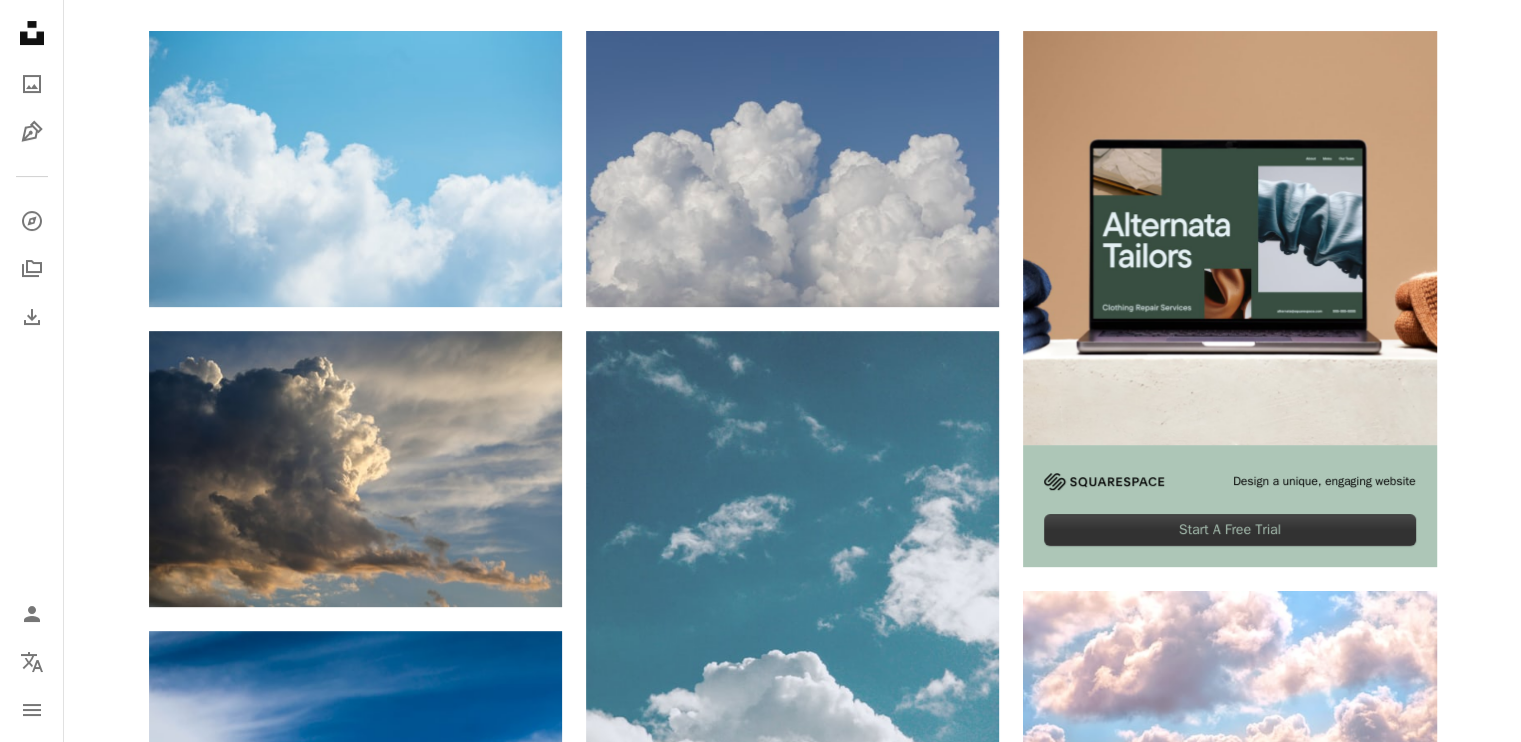 scroll, scrollTop: 0, scrollLeft: 0, axis: both 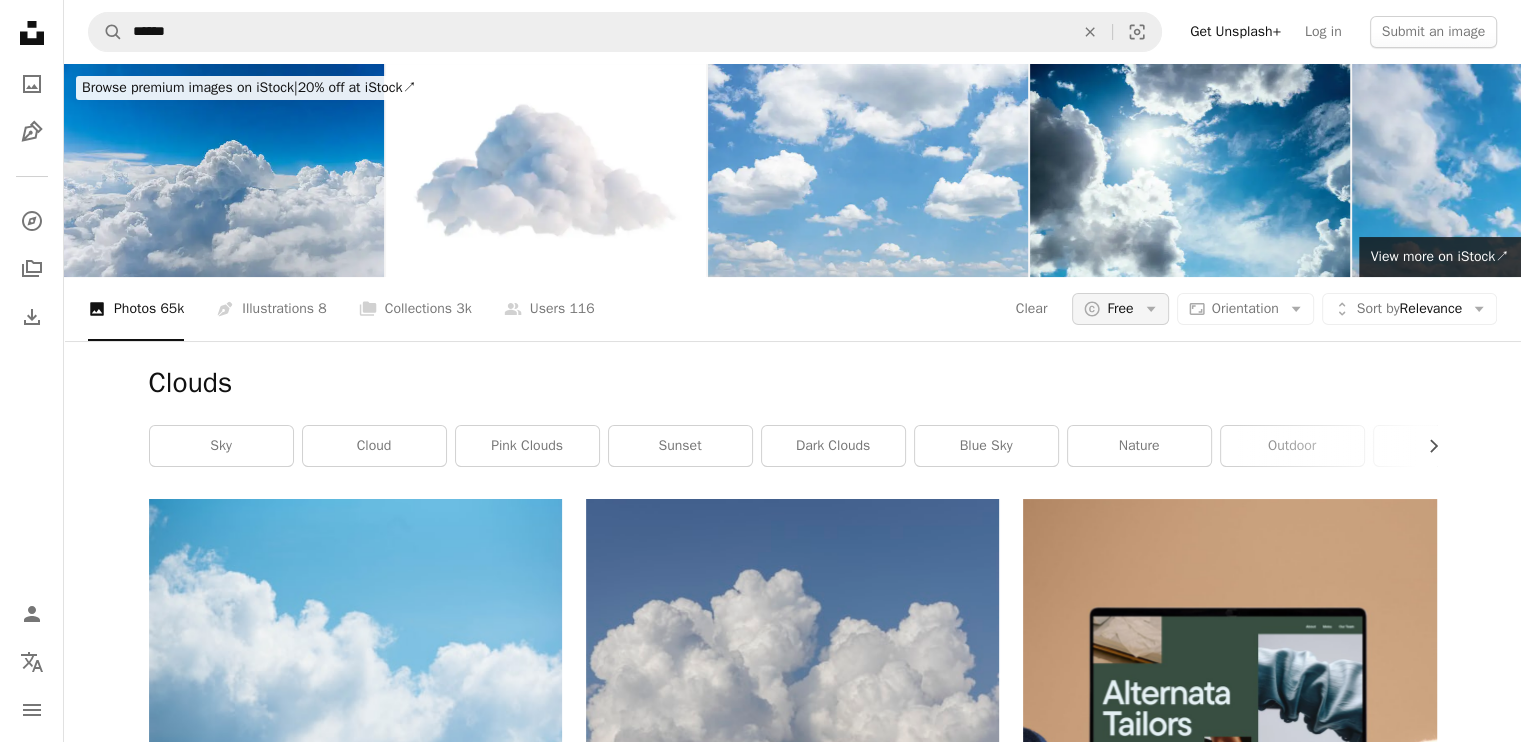 click on "Arrow down" 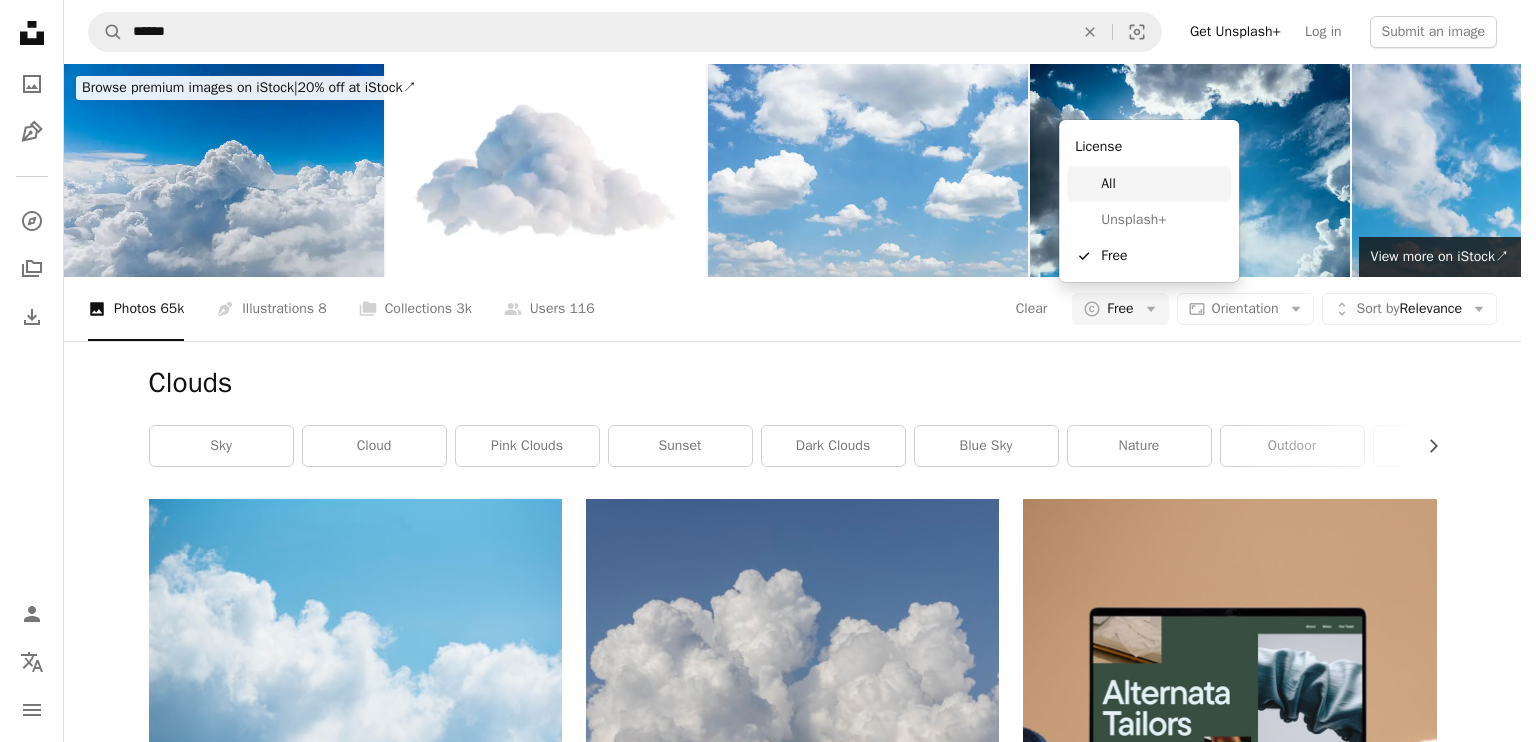 click on "All" at bounding box center (1162, 184) 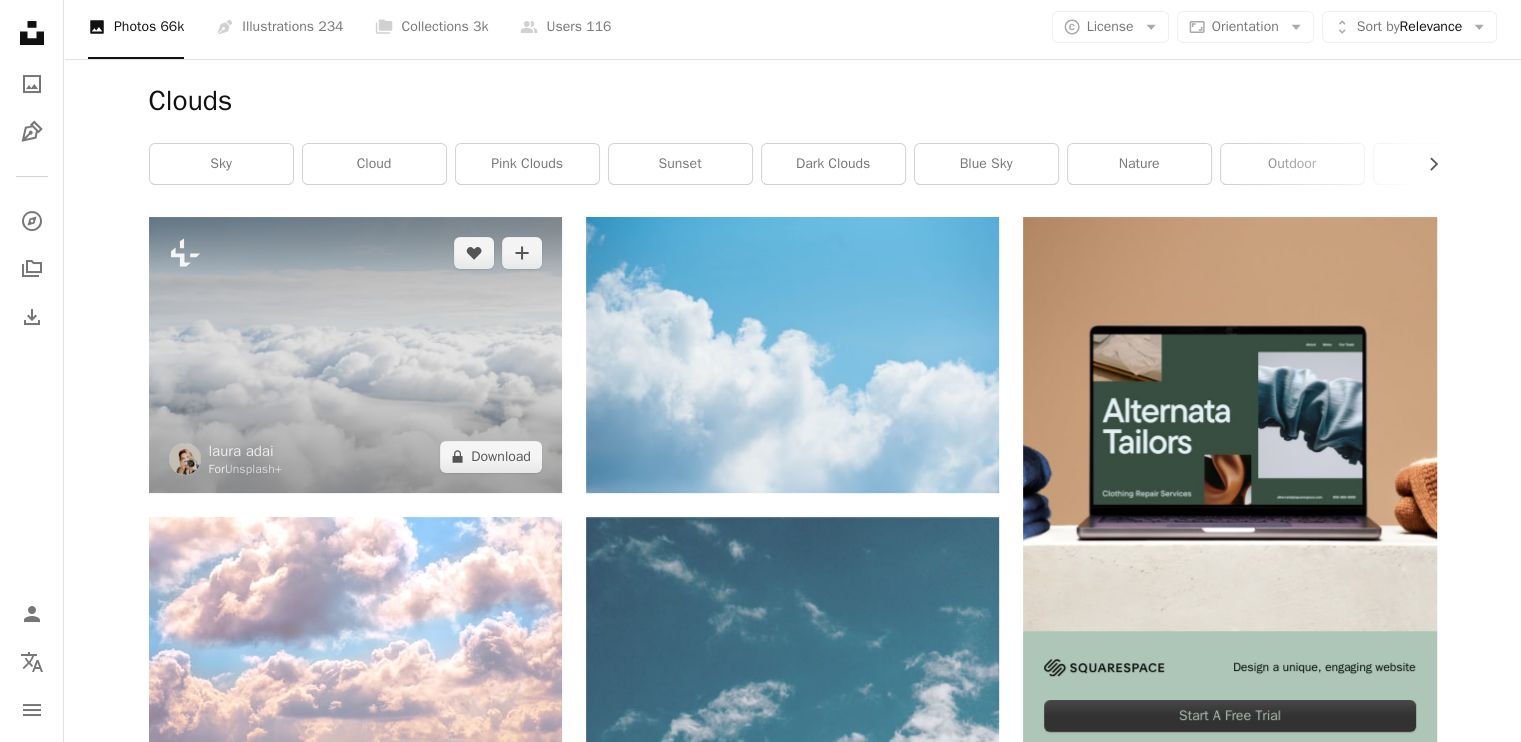 scroll, scrollTop: 283, scrollLeft: 0, axis: vertical 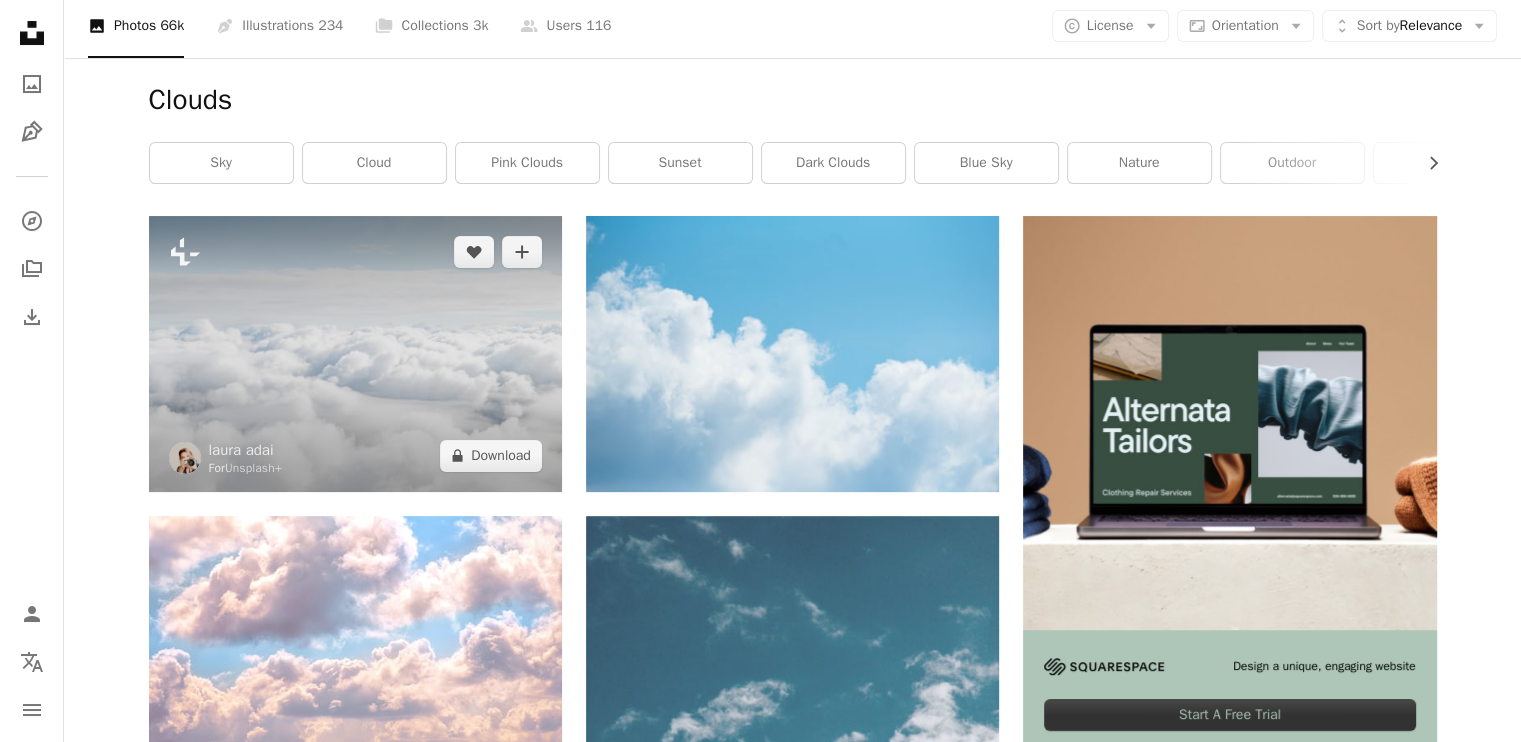 click at bounding box center (355, 353) 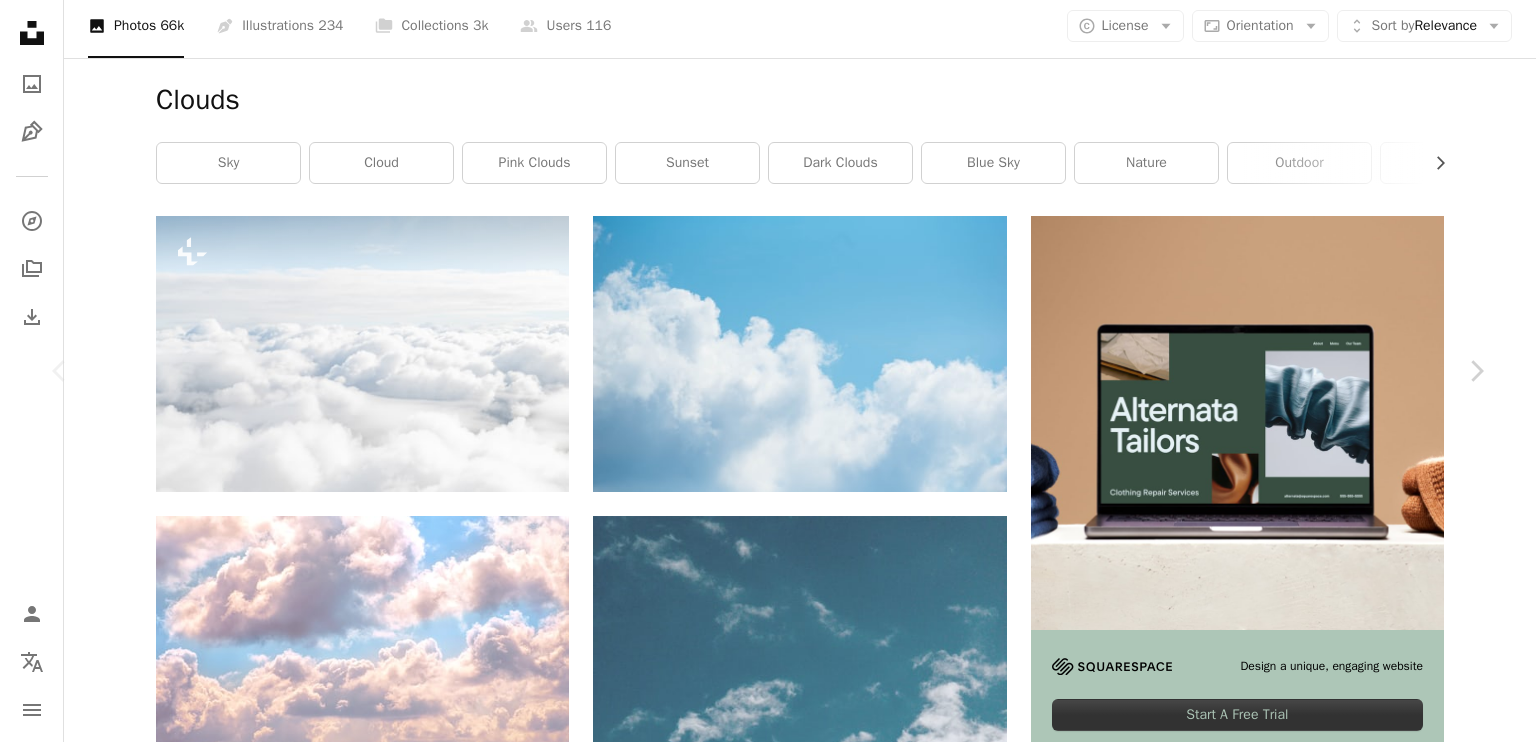 click on "An X shape Chevron left Chevron right [FIRST] [LAST] For Unsplash+ A heart A plus sign A lock Download Zoom in Featured in Winter Whiteout , Cool Tones , Monochromatic A forward-right arrow Share More Actions up in the air Calendar outlined Published on January 28, 2023 Safety Licensed under the Unsplash+ License texture clouds white wallpapers backgrounds outdoors air sky texture sky cloud white sky white clouds white color nothing above the clouds air quality nuage Creative Commons images From this series Plus sign for Unsplash+ Plus sign for Unsplash+ Related images Plus sign for Unsplash+ A heart A plus sign [FIRST] [LAST] For Unsplash+ A lock Download Plus sign for Unsplash+ A heart A plus sign [FIRST] [LAST] For Unsplash+ A lock Download Plus sign for Unsplash+ A heart A plus sign Getty Images For Unsplash+ A lock Download Plus sign for Unsplash+ A heart A plus sign Getty Images For Unsplash+ A lock Download Plus sign for Unsplash+ A heart A plus sign [FIRST] [LAST] For Unsplash+ A lock Download A heart" at bounding box center (768, 3999) 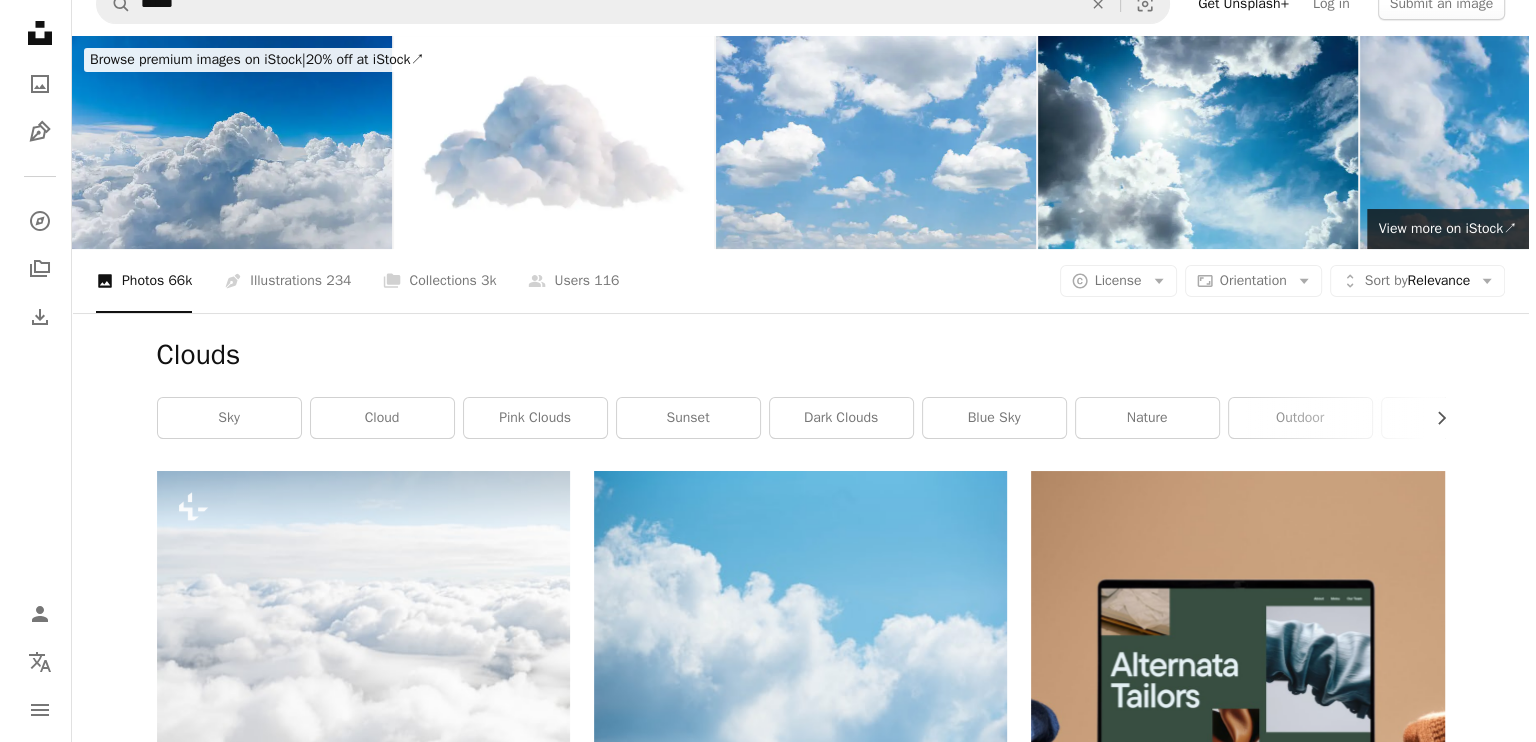scroll, scrollTop: 0, scrollLeft: 0, axis: both 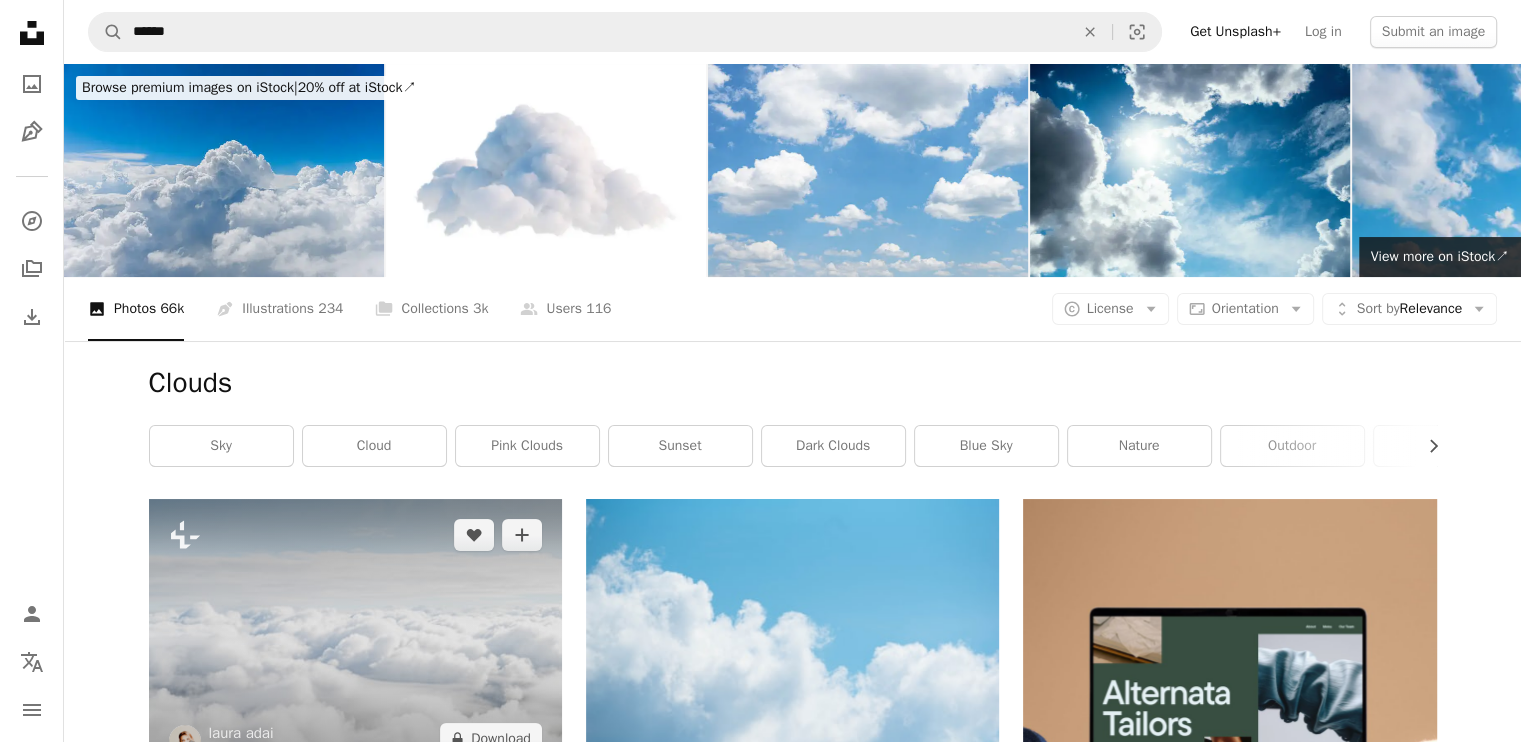 click at bounding box center (355, 636) 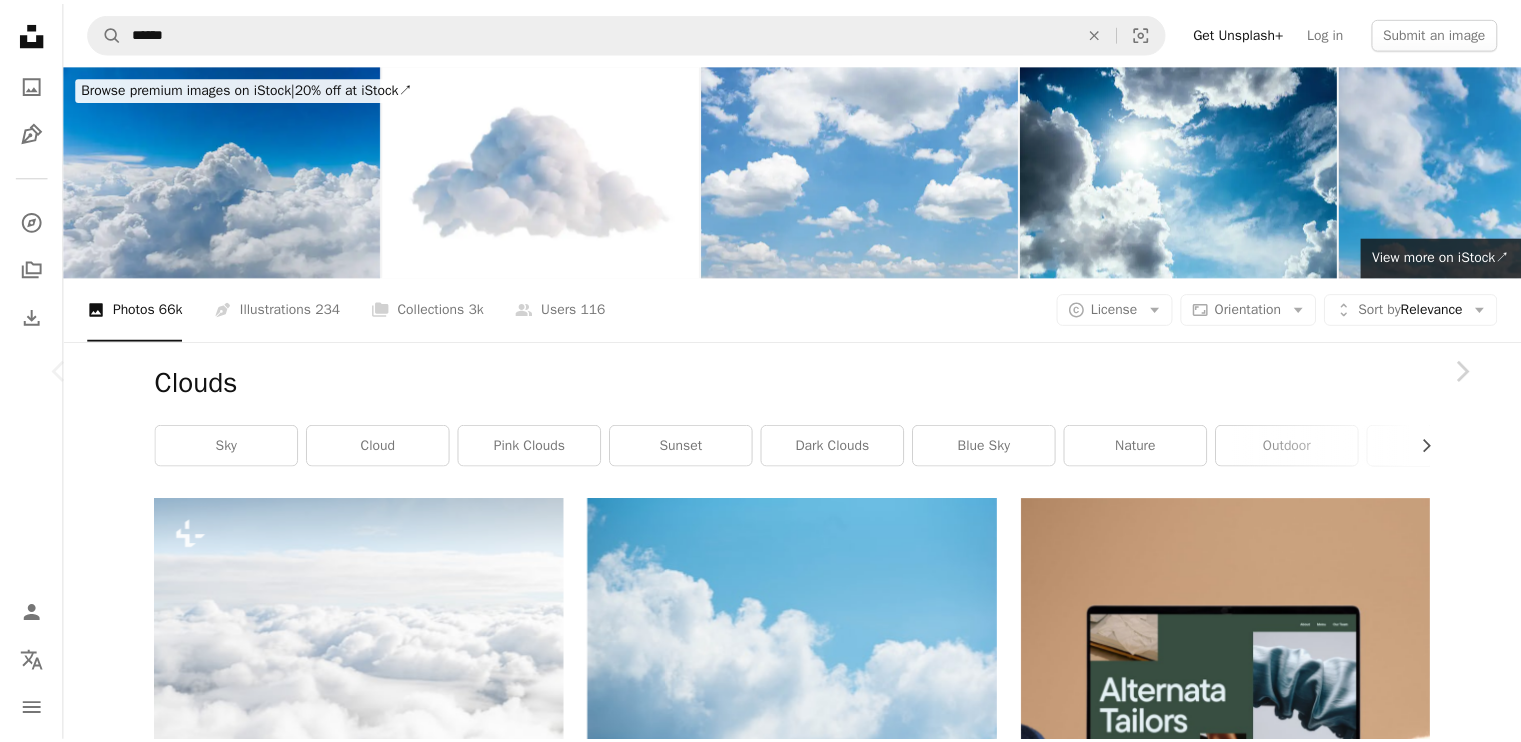scroll, scrollTop: 0, scrollLeft: 0, axis: both 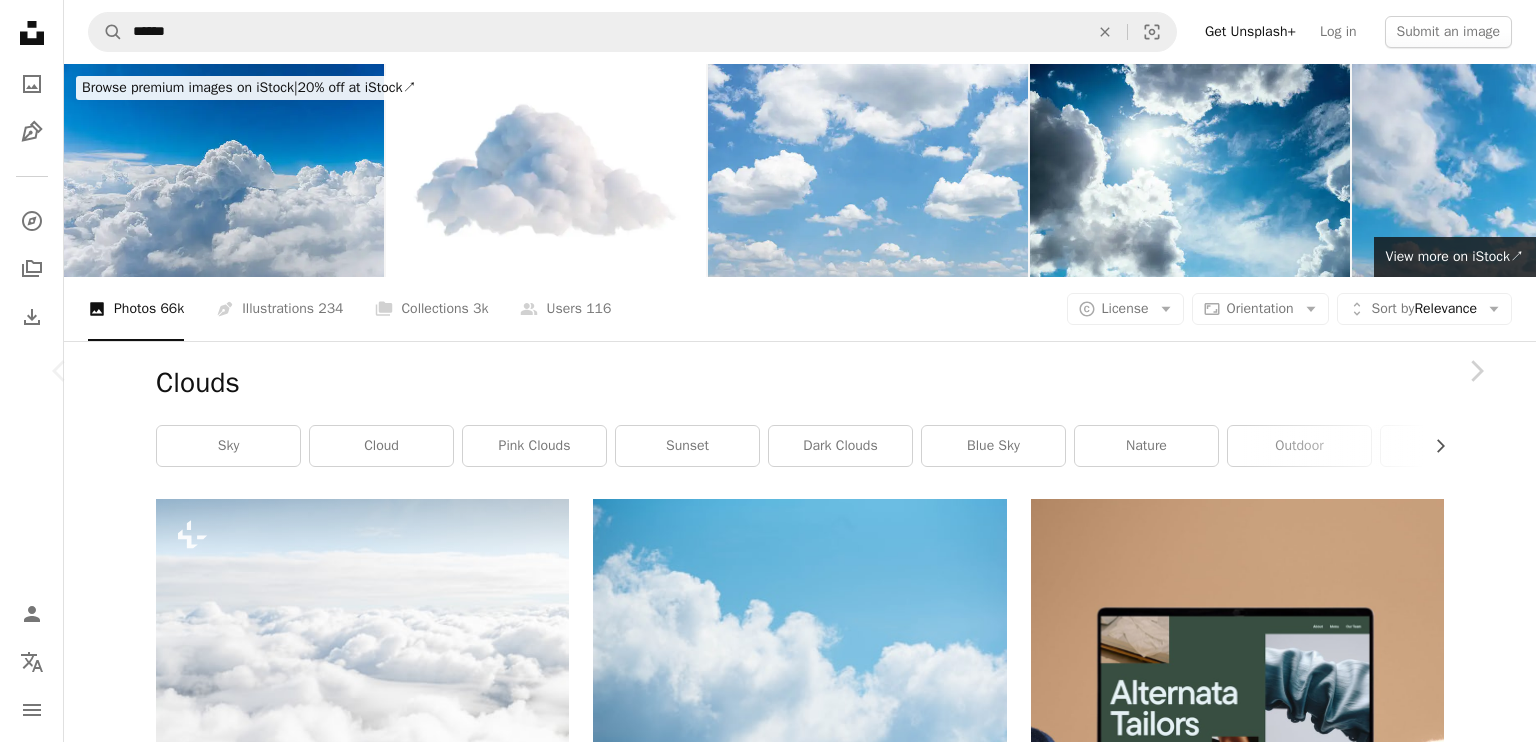 click on "An X shape Chevron left Chevron right [FIRST] [LAST] For Unsplash+ A heart A plus sign A lock Download Zoom in Featured in Winter Whiteout , Cool Tones , Monochromatic A forward-right arrow Share More Actions up in the air Calendar outlined Published on January 28, 2023 Safety Licensed under the Unsplash+ License texture clouds white wallpapers backgrounds outdoors air sky texture sky cloud white sky white clouds white color nothing above the clouds air quality nuage Creative Commons images From this series Plus sign for Unsplash+ Plus sign for Unsplash+ Related images Plus sign for Unsplash+ A heart A plus sign [FIRST] [LAST] For Unsplash+ A lock Download Plus sign for Unsplash+ A heart A plus sign [FIRST] [LAST] For Unsplash+ A lock Download Plus sign for Unsplash+ A heart A plus sign Getty Images For Unsplash+ A lock Download Plus sign for Unsplash+ A heart A plus sign Getty Images For Unsplash+ A lock Download Plus sign for Unsplash+ A heart A plus sign [FIRST] [LAST] For Unsplash+ A lock Download A heart" at bounding box center (768, 10699) 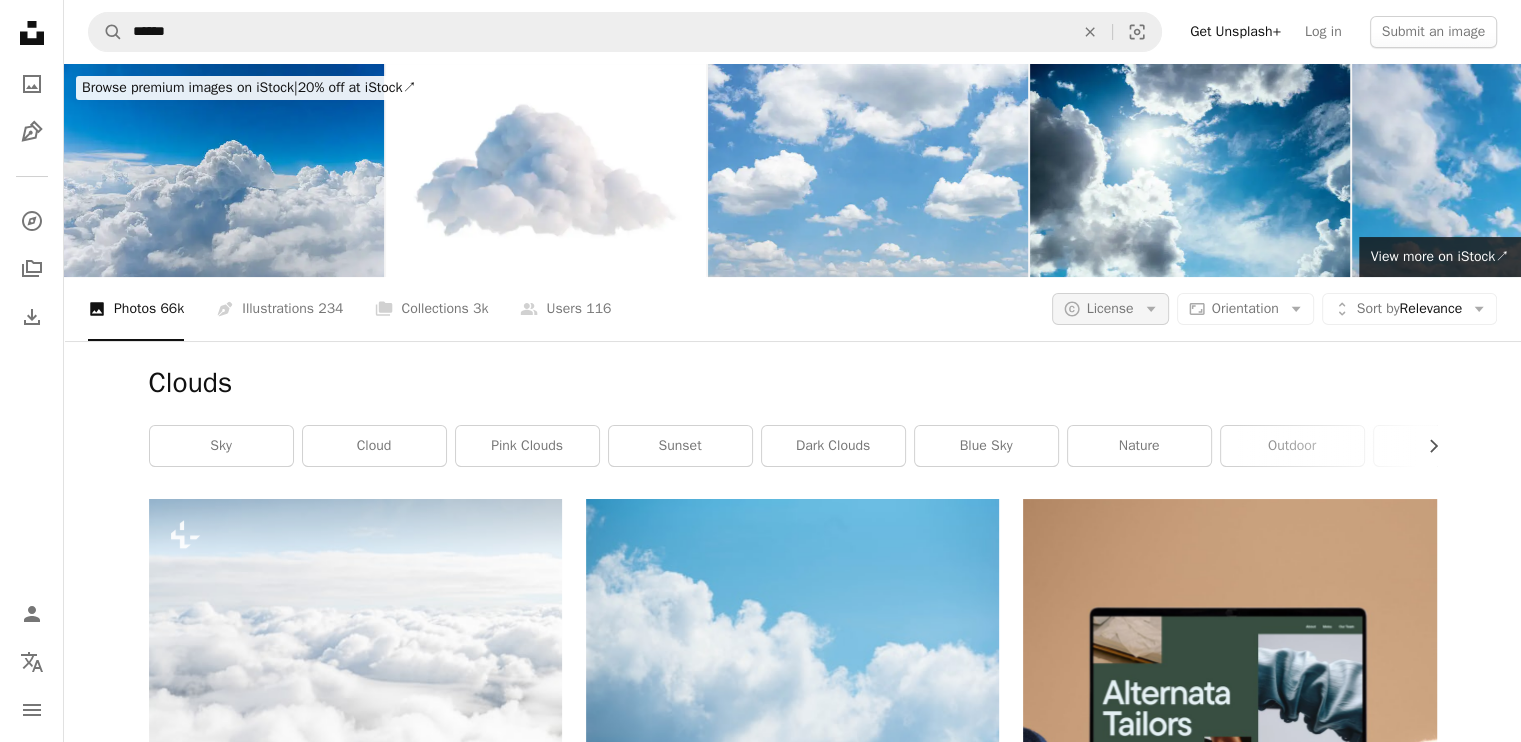 click on "A copyright icon © License Arrow down" at bounding box center (1110, 309) 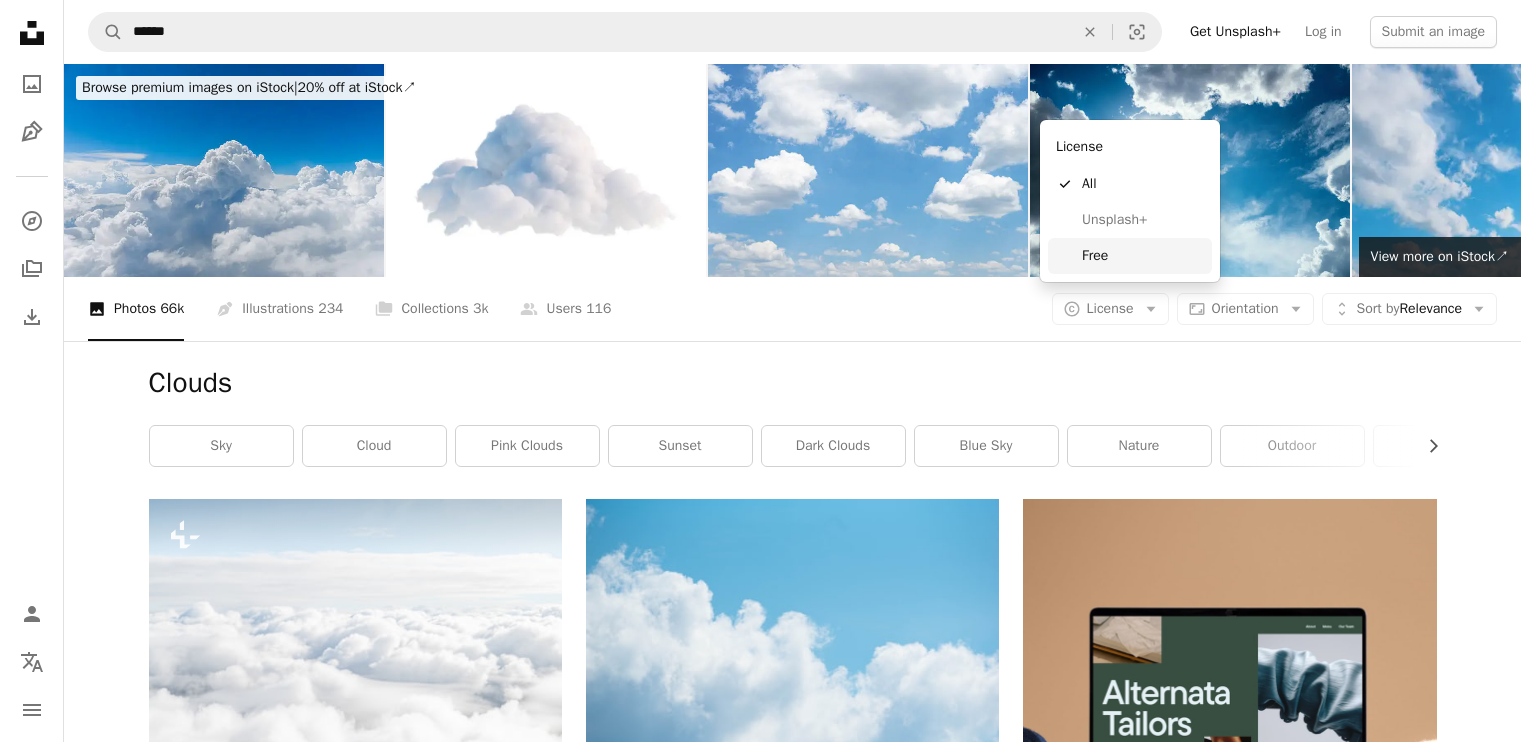 click on "Free" at bounding box center [1143, 256] 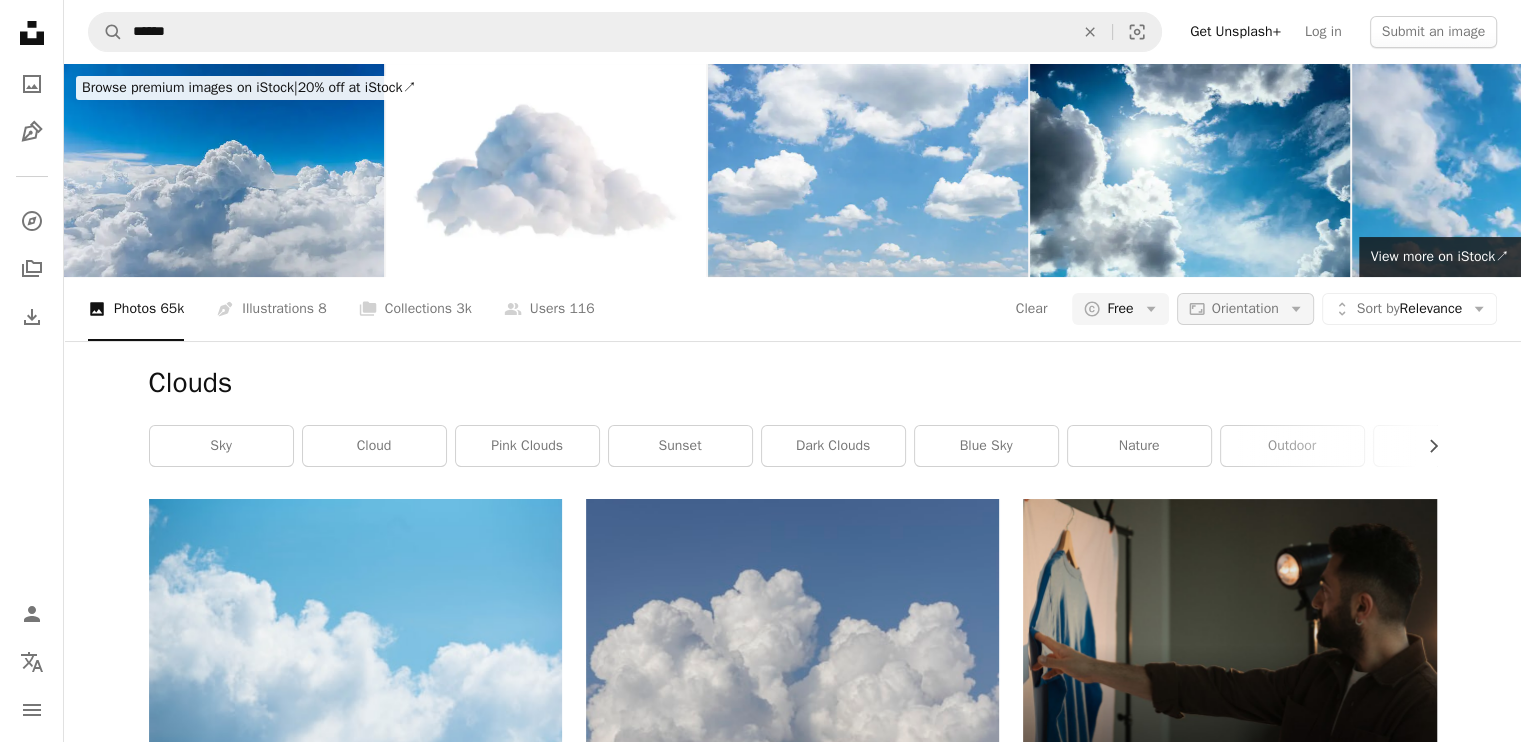 click on "Orientation" at bounding box center (1245, 308) 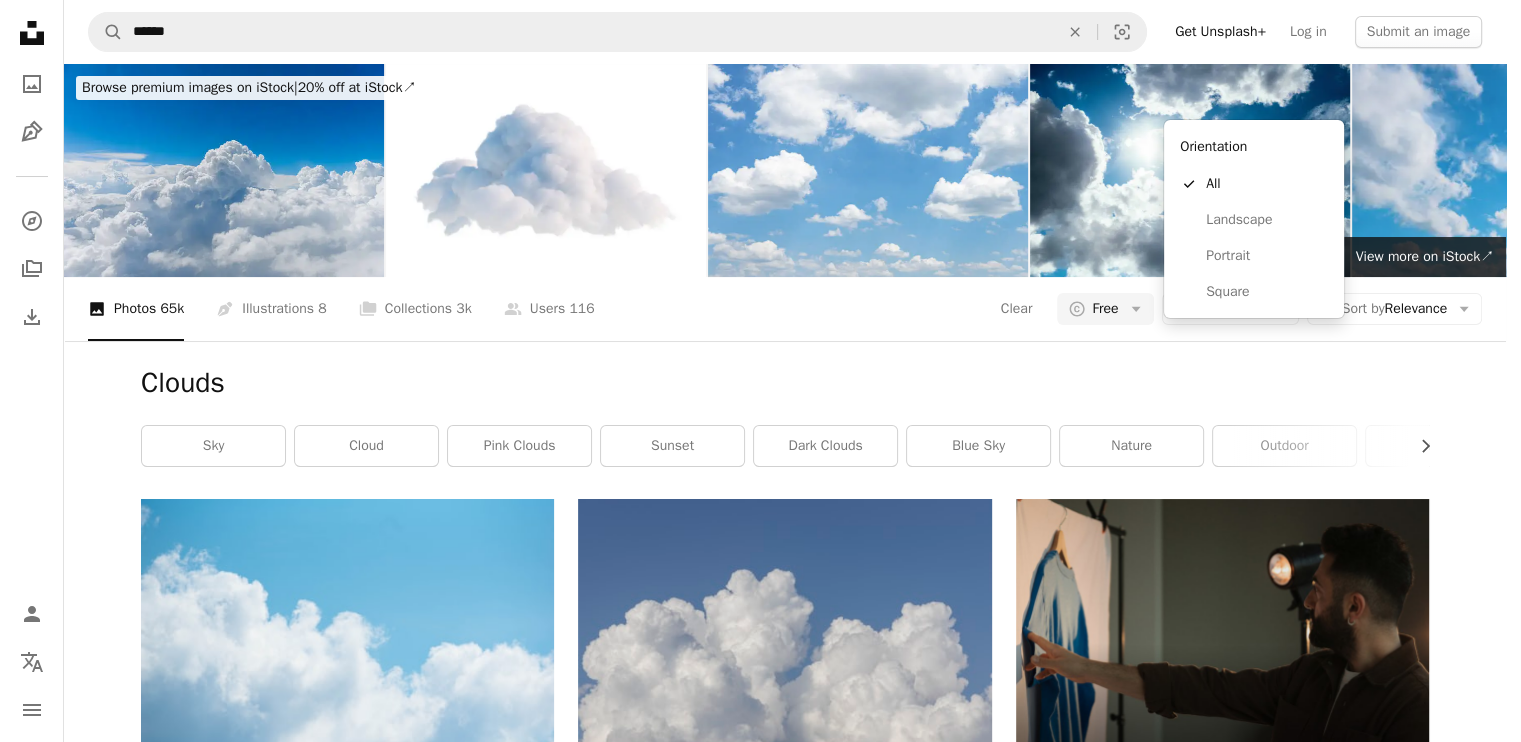 click on "Unsplash logo Unsplash Home A photo Pen Tool A compass A stack of folders Download Person Localization icon navigation menu A magnifying glass ****** An X shape Visual search Get Unsplash+ Log in Submit an image Browse premium images on iStock  |  20% off at iStock  ↗ Browse premium images on iStock 20% off at iStock  ↗ View more  ↗ View more on iStock  ↗ A photo Photos   65k Pen Tool Illustrations   8 A stack of folders Collections   3k A group of people Users   116 Clear A copyright icon © Free Arrow down Aspect ratio Orientation Arrow down Unfold Sort by  Relevance Arrow down Filters Filters (1) Clouds Chevron right sky cloud pink clouds sunset dark clouds blue sky nature outdoor cumulu A heart A plus sign CHUTTERSNAP Available for hire A checkmark inside of a circle Arrow pointing down A heart A plus sign David Ballew Available for hire A checkmark inside of a circle Arrow pointing down A heart A plus sign Taylor Van Riper Arrow pointing down A heart A plus sign Andrea Ferrario A heart Today" at bounding box center [753, 371] 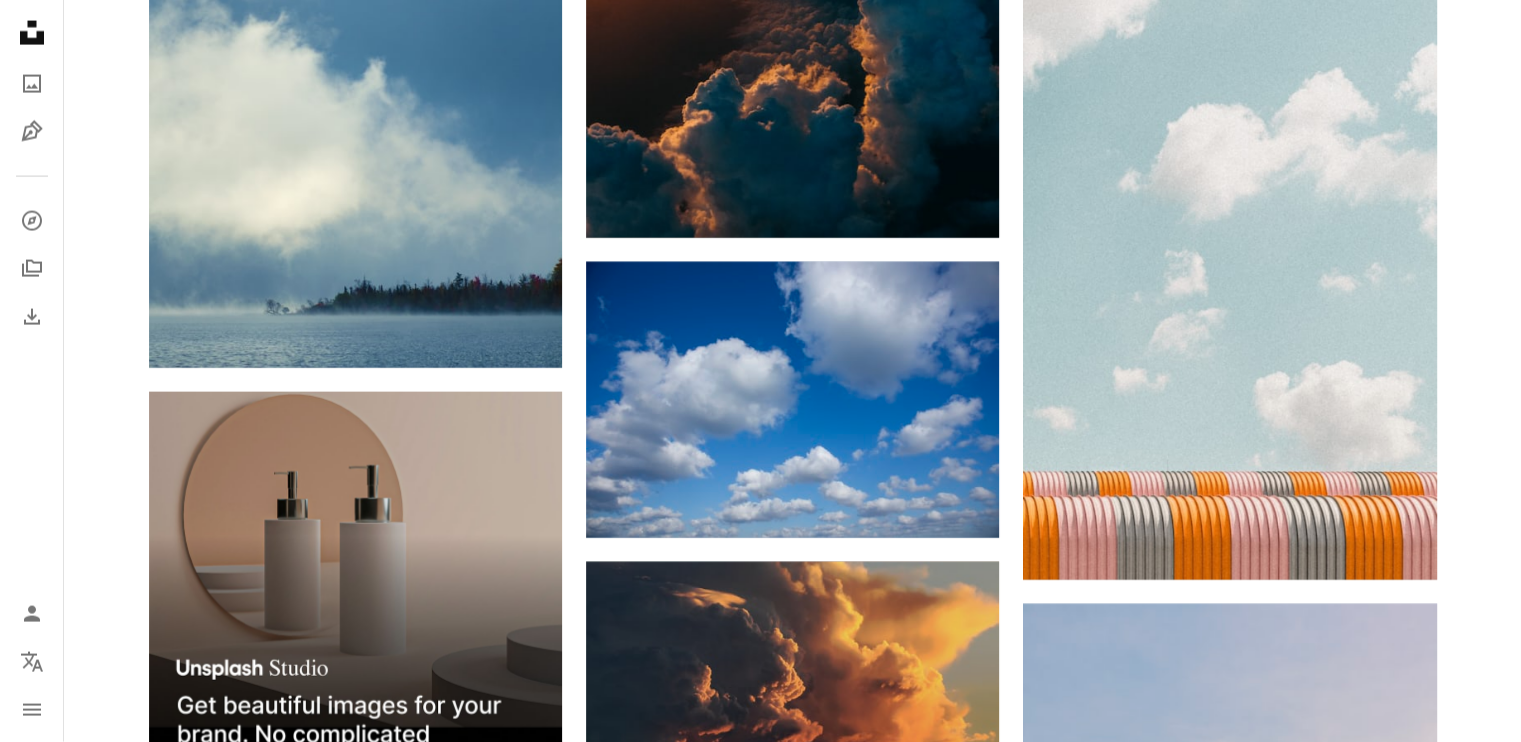 scroll, scrollTop: 4484, scrollLeft: 0, axis: vertical 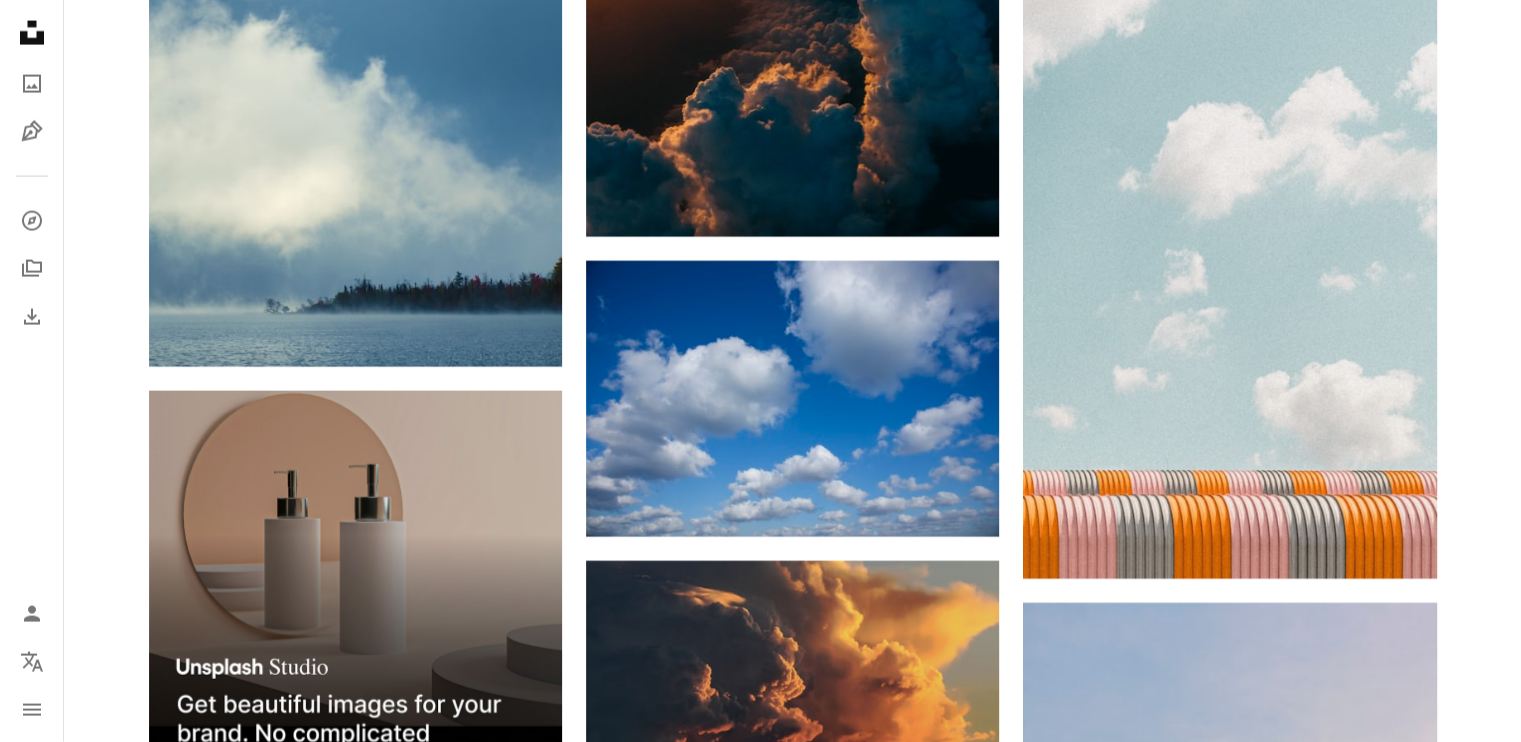 click at bounding box center [355, 1089] 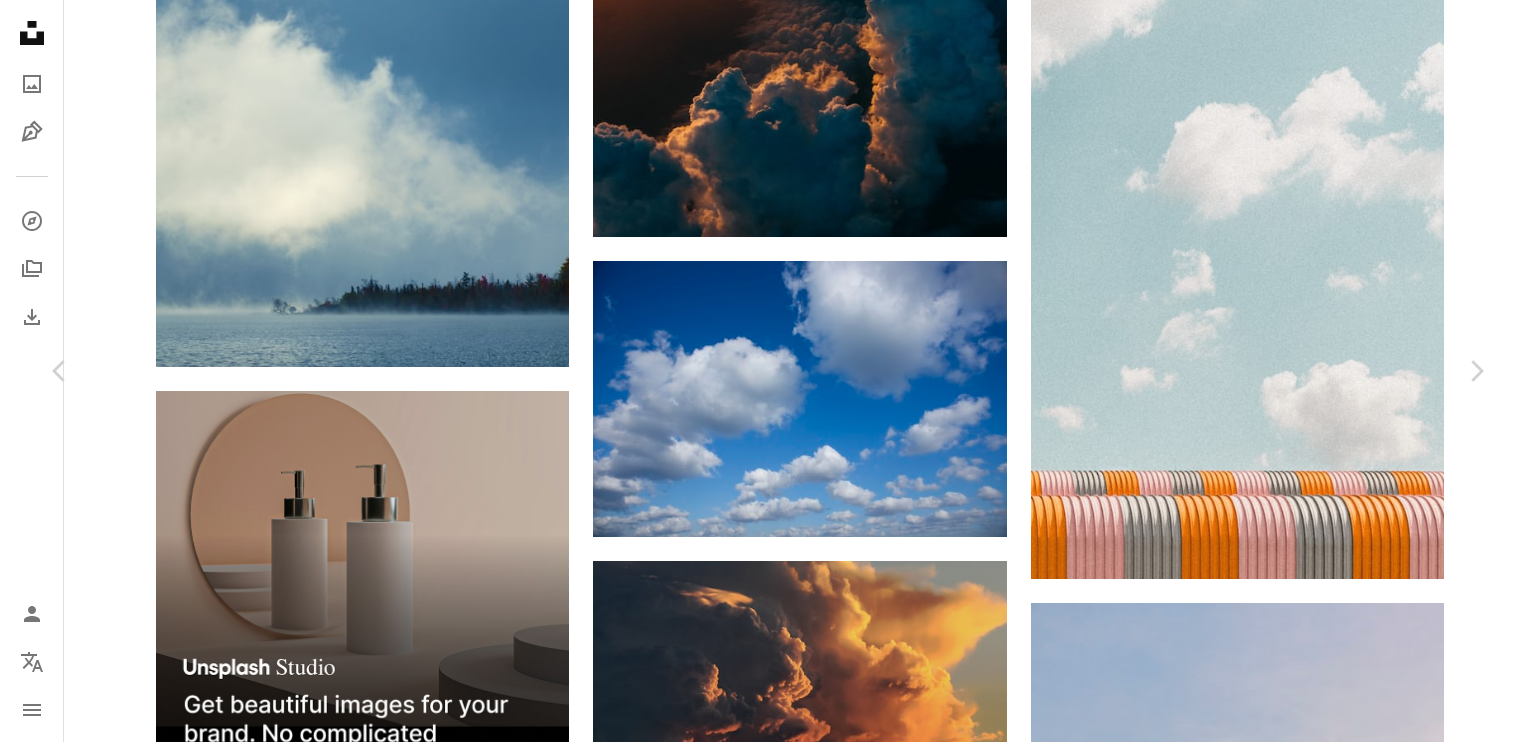 click on "An X shape Chevron left Chevron right [FIRST] [LAST] Available for hire A checkmark inside of a circle A heart A plus sign Download free Chevron down Zoom in Views 1,769,155 Downloads 25,866 A forward-right arrow Share Info icon Info More Actions White fluffy clouds on blue sunny sky Calendar outlined Published on September 10, 2020 Camera Canon, EOS 80D Safety Free to use under the Unsplash License blue outdoor clouds cloud white weather environment heaven bright air cloudscape grey outdoors azure sky cumulus Free pictures Browse premium related images on iStock  |  Save 20% with code UNSPLASH20 View more on iStock  ↗ Related images A heart A plus sign [FIRST] [LAST] Arrow pointing down Plus sign for Unsplash+ A heart A plus sign [FIRST] [LAST] For Unsplash+ A lock Download A heart A plus sign [FIRST] [LAST] Available for hire A checkmark inside of a circle Arrow pointing down A heart A plus sign [FIRST] [LAST] Arrow pointing down" at bounding box center [768, 6227] 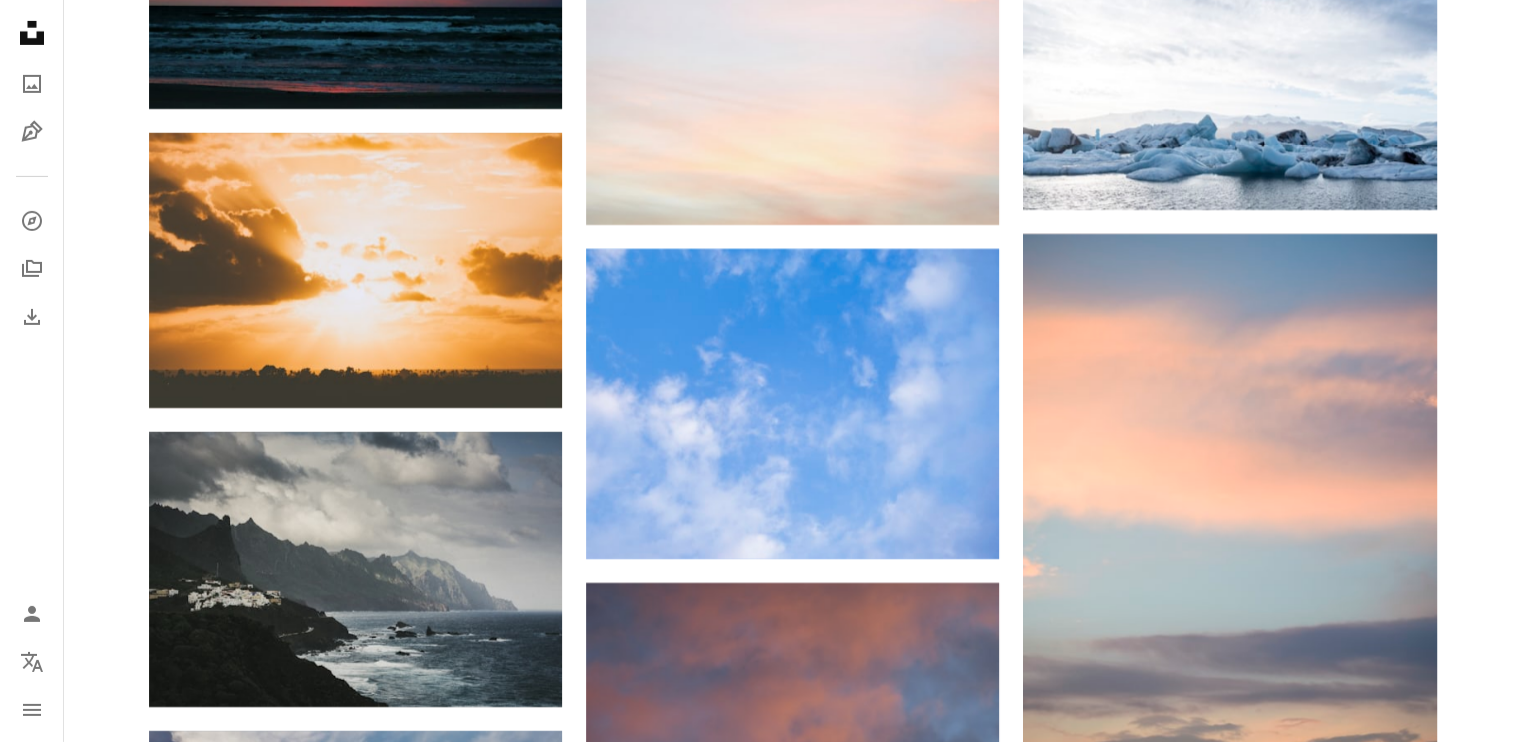 scroll, scrollTop: 6767, scrollLeft: 0, axis: vertical 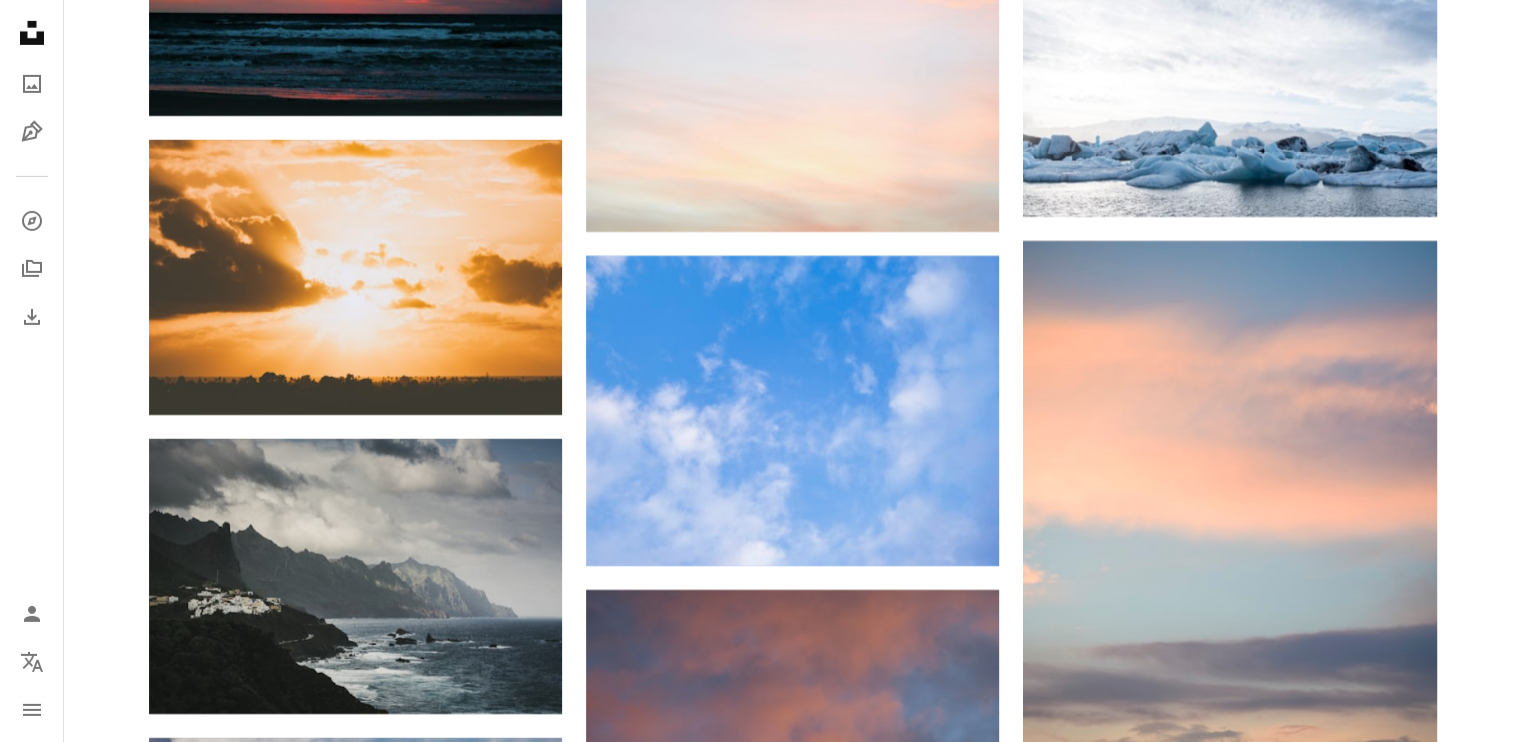click at bounding box center [355, 1140] 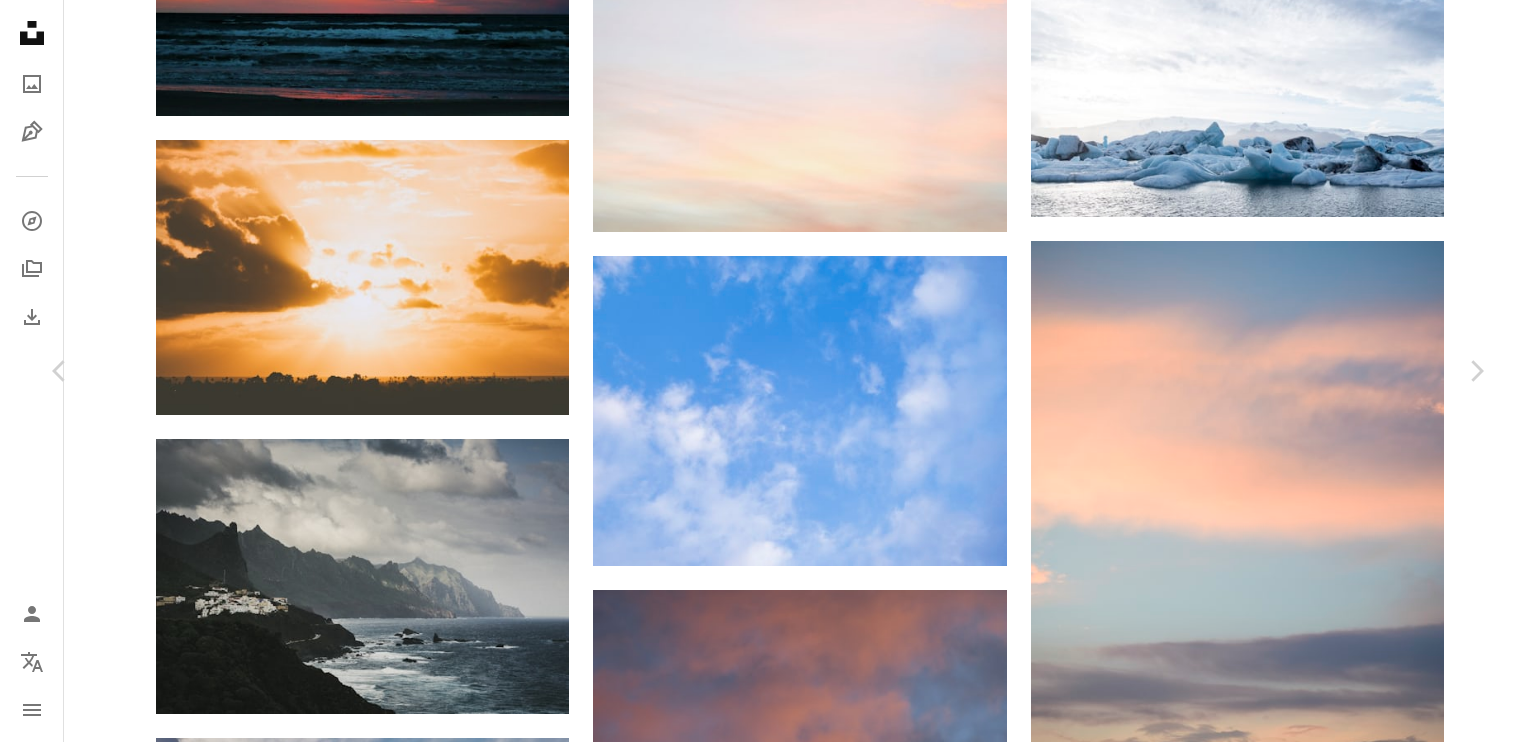 click on "Download free" at bounding box center (1287, 5974) 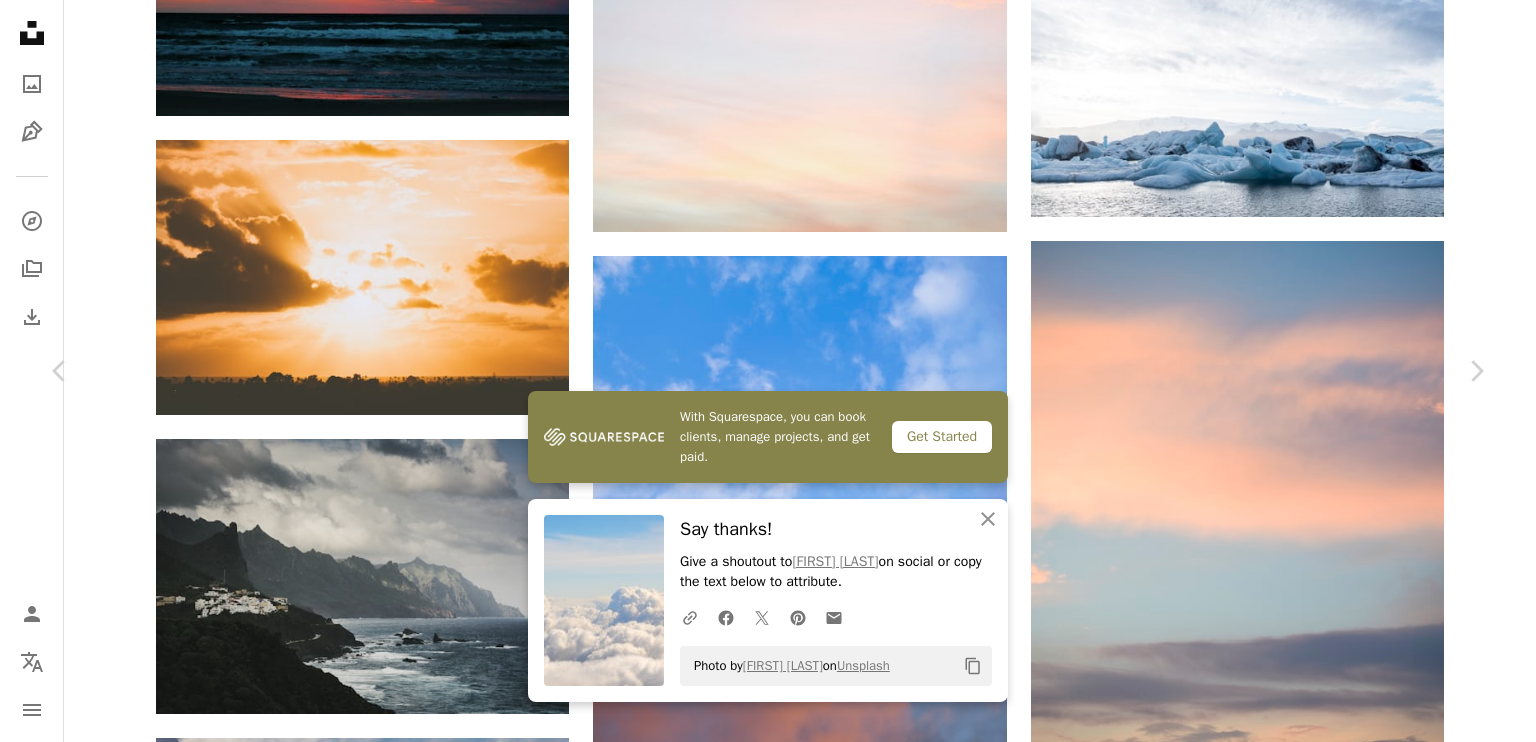 click on "An X shape Chevron left Chevron right With Squarespace, you can book clients, manage projects, and get paid. Get Started An X shape Close Say thanks! Give a shoutout to [FIRST] [LAST] on social or copy the text below to attribute. A URL sharing icon (chains) Facebook icon X (formerly Twitter) icon Pinterest icon An envelope Photo by [FIRST] [LAST] on Unsplash
Copy content [FIRST] [LAST] [FIRST] [LAST] A heart A plus sign Download free Chevron down Zoom in Views 23,322,806 Downloads 334,974 A forward-right arrow Share Info icon Info More Actions Calendar outlined Published on July 6, 2017 Safety Free to use under the Unsplash License blue summer cloud white weather sky background outdoors sky wallpaper air cloudy above clouds cloudscape background grey cumulus Creative Commons images Browse premium related images on iStock  |  Save 20% with code UNSPLASH20 View more on iStock  ↗ Related images A heart A plus sign [FIRST] [LAST] Arrow pointing down A heart A plus sign [FIRST] [LAST] A heart" at bounding box center [768, 6298] 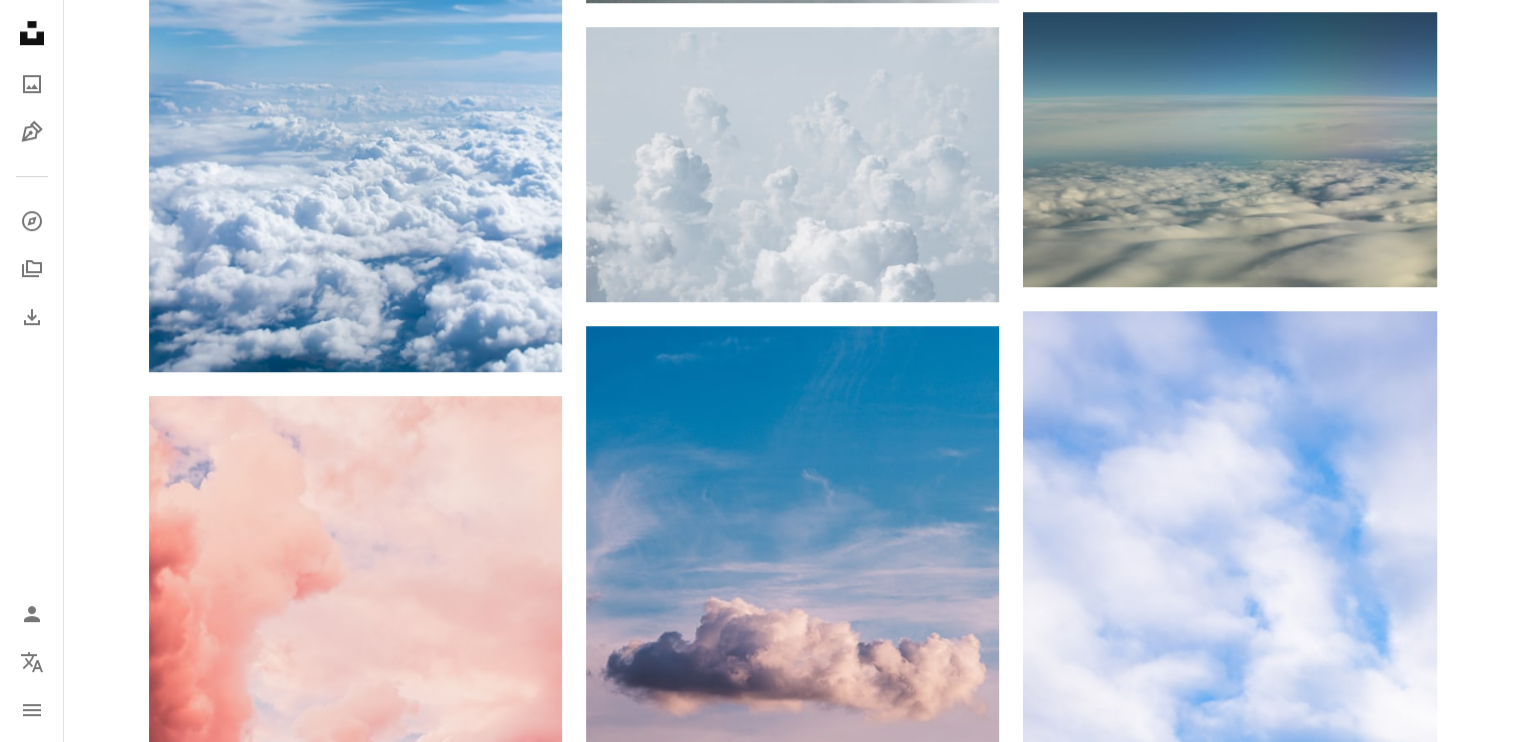 scroll, scrollTop: 1348, scrollLeft: 0, axis: vertical 